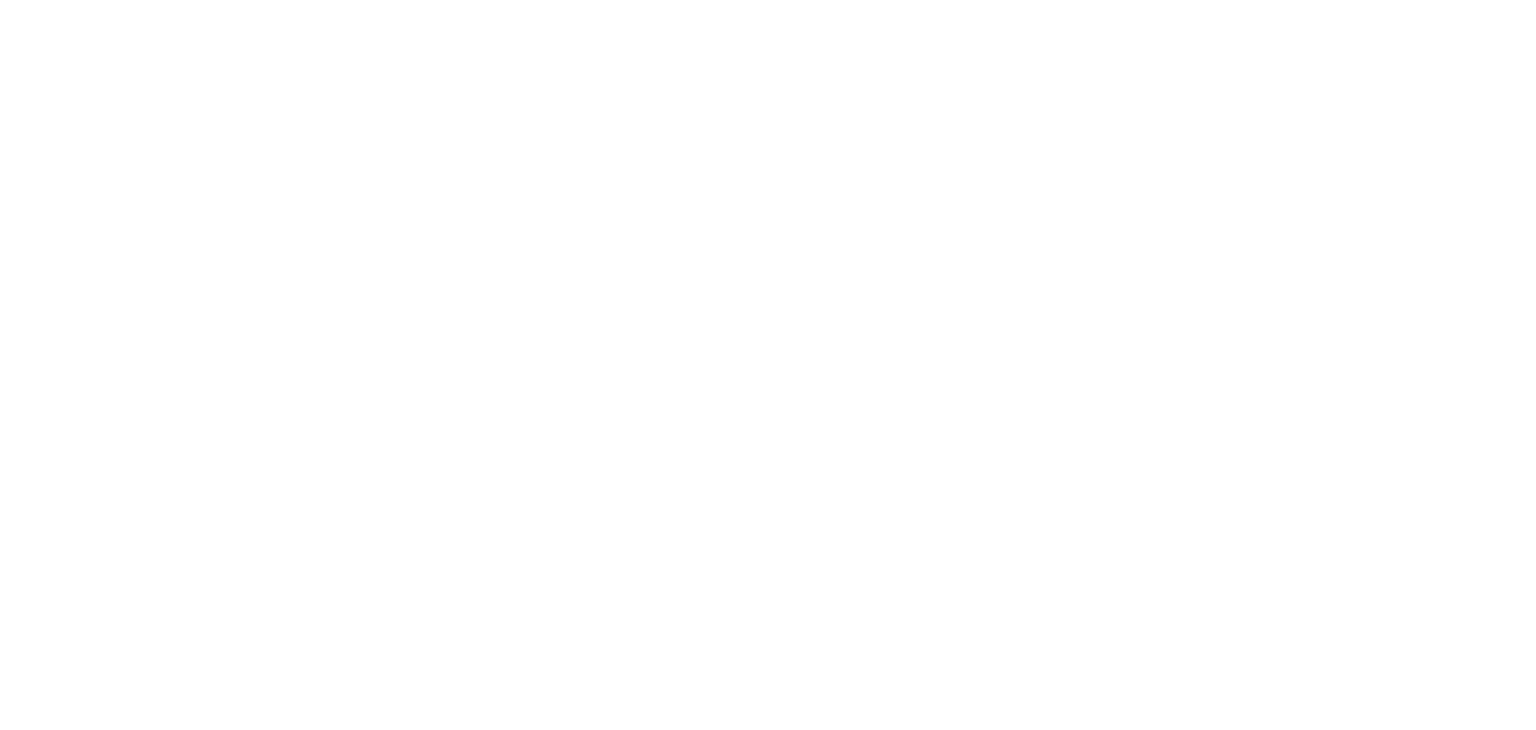 scroll, scrollTop: 0, scrollLeft: 0, axis: both 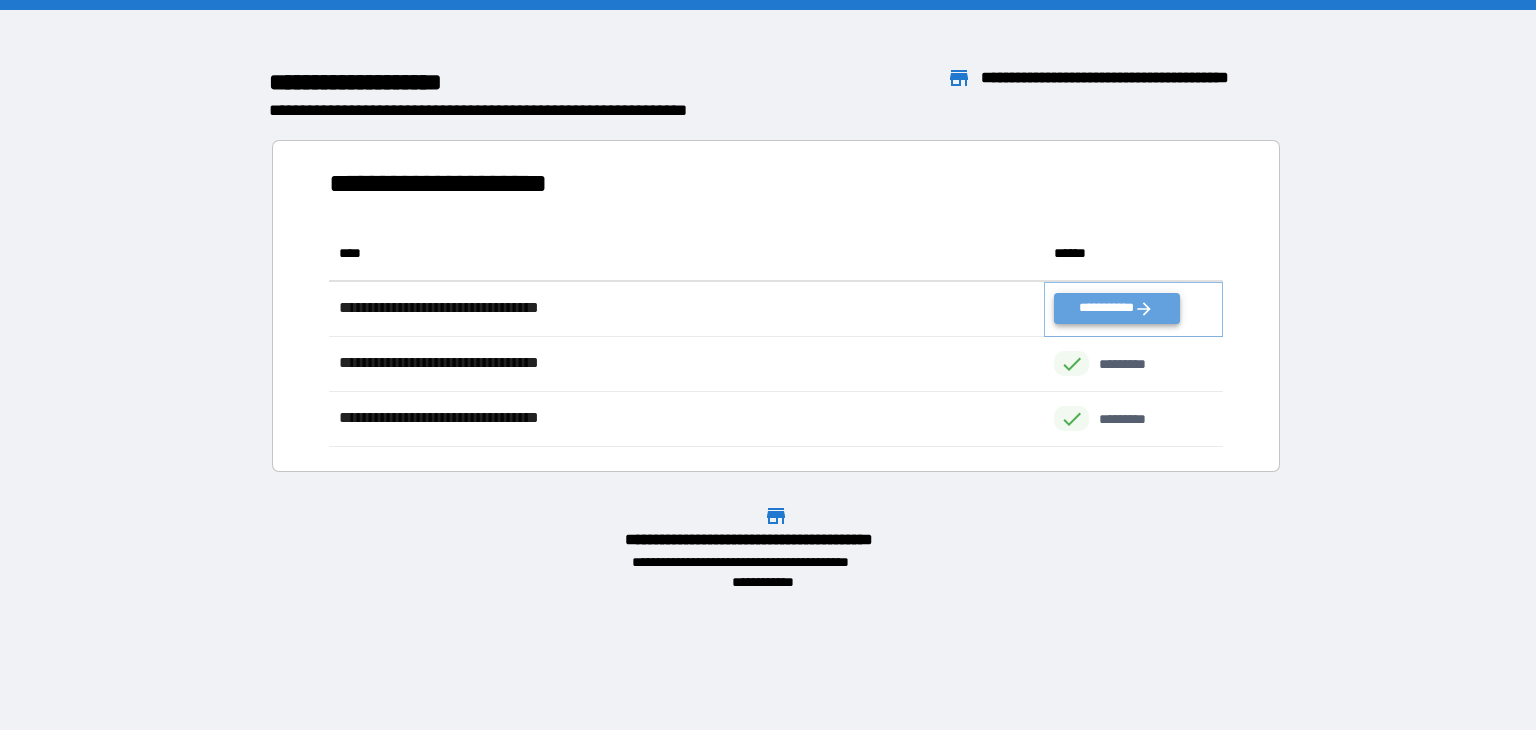 click on "**********" at bounding box center (1116, 308) 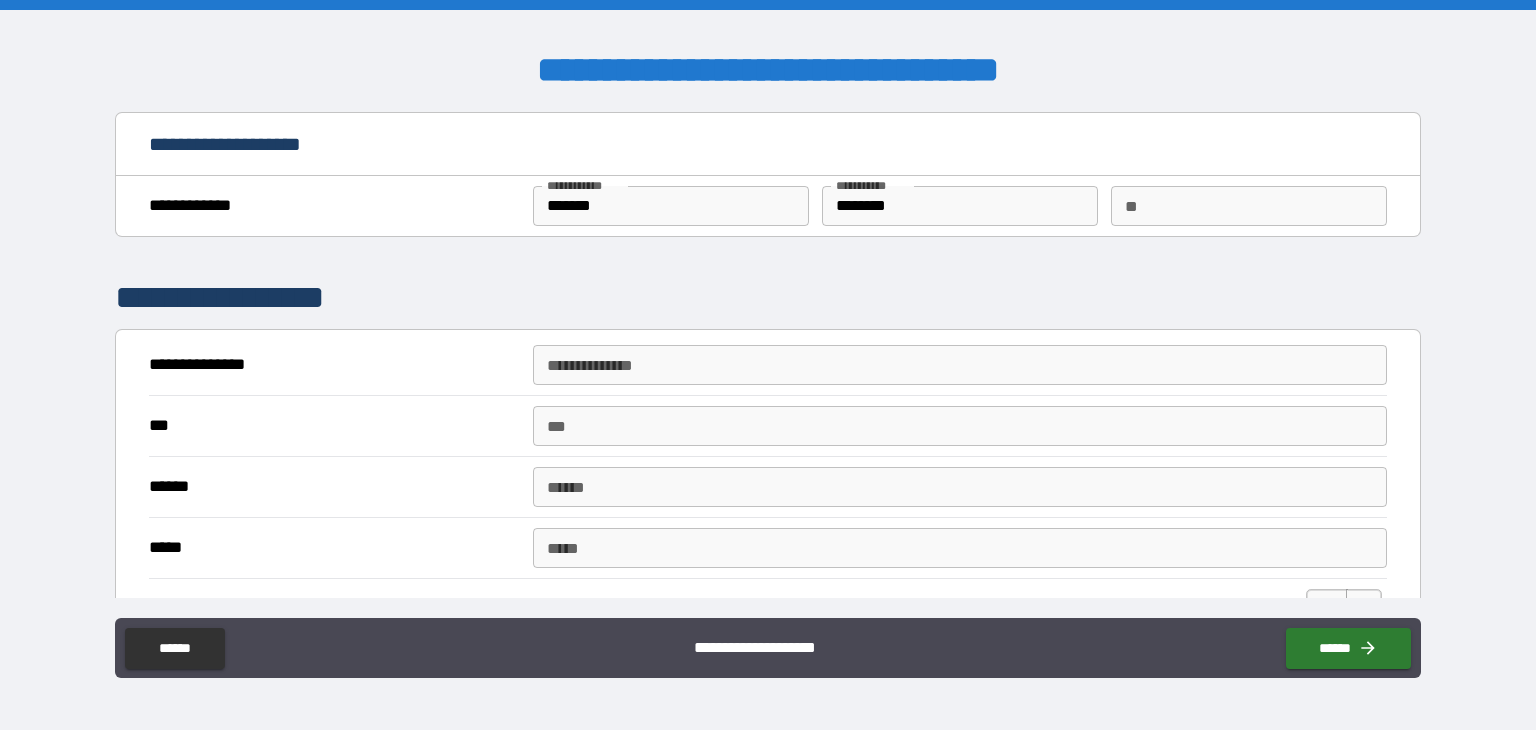 click on "**********" at bounding box center (960, 365) 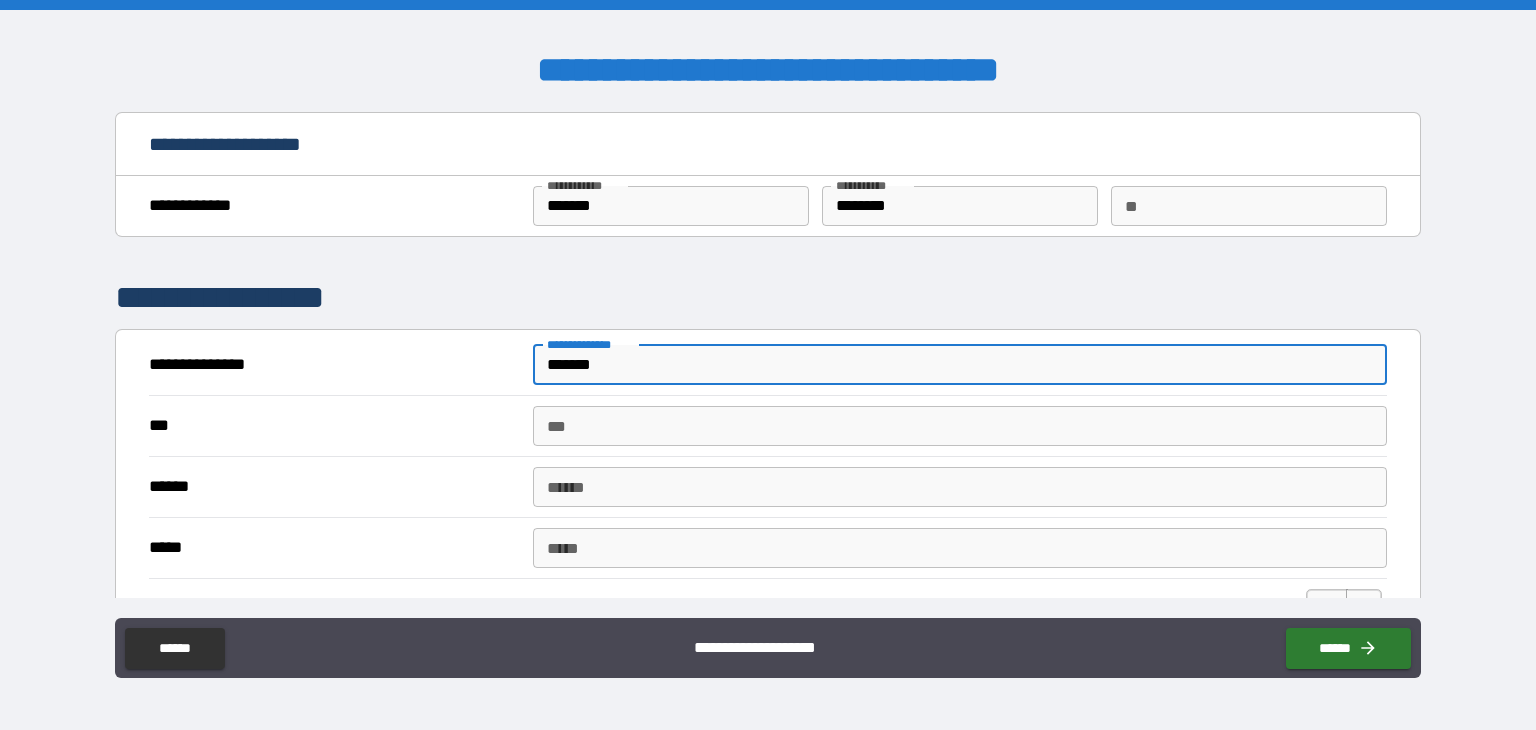 type on "*******" 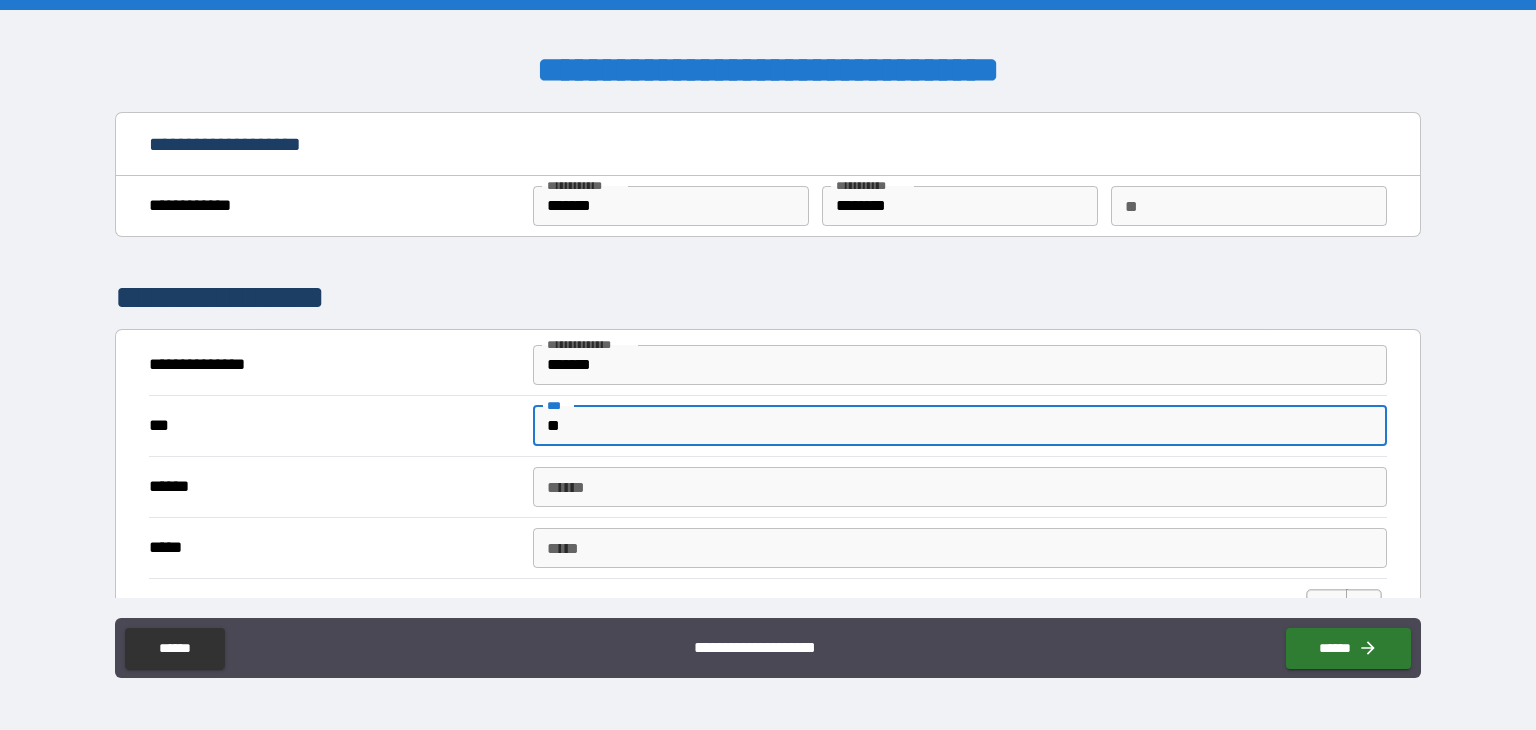 type on "**" 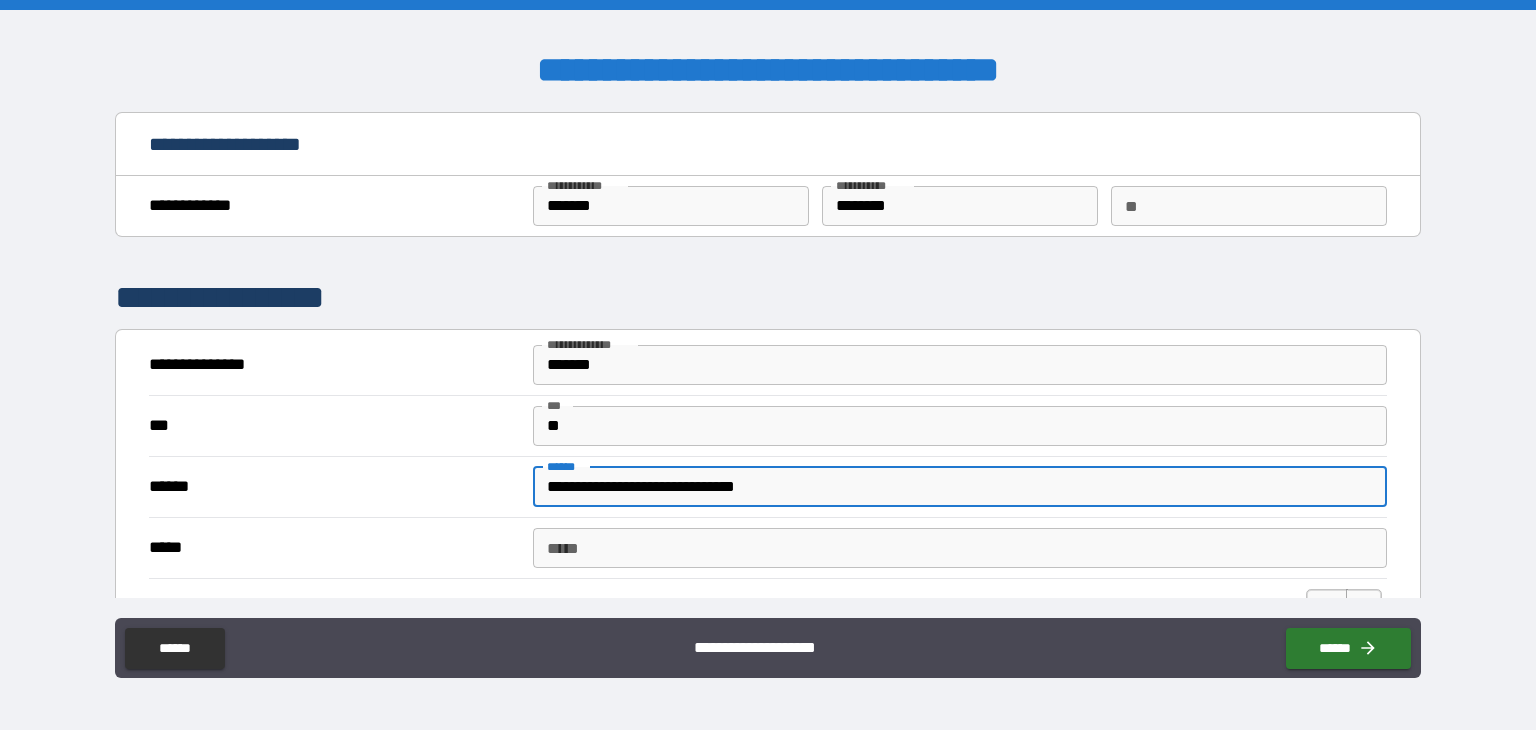 type on "**********" 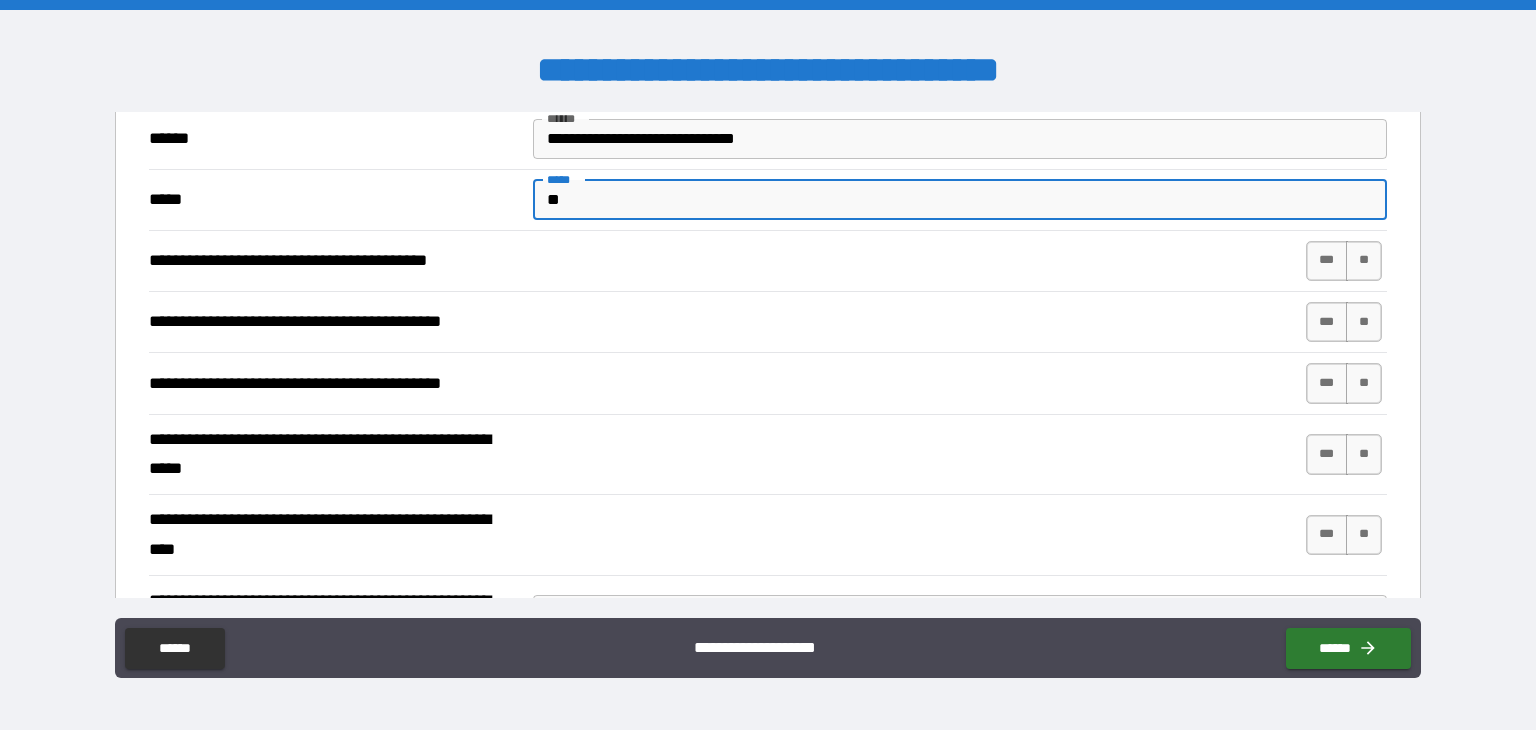 scroll, scrollTop: 352, scrollLeft: 0, axis: vertical 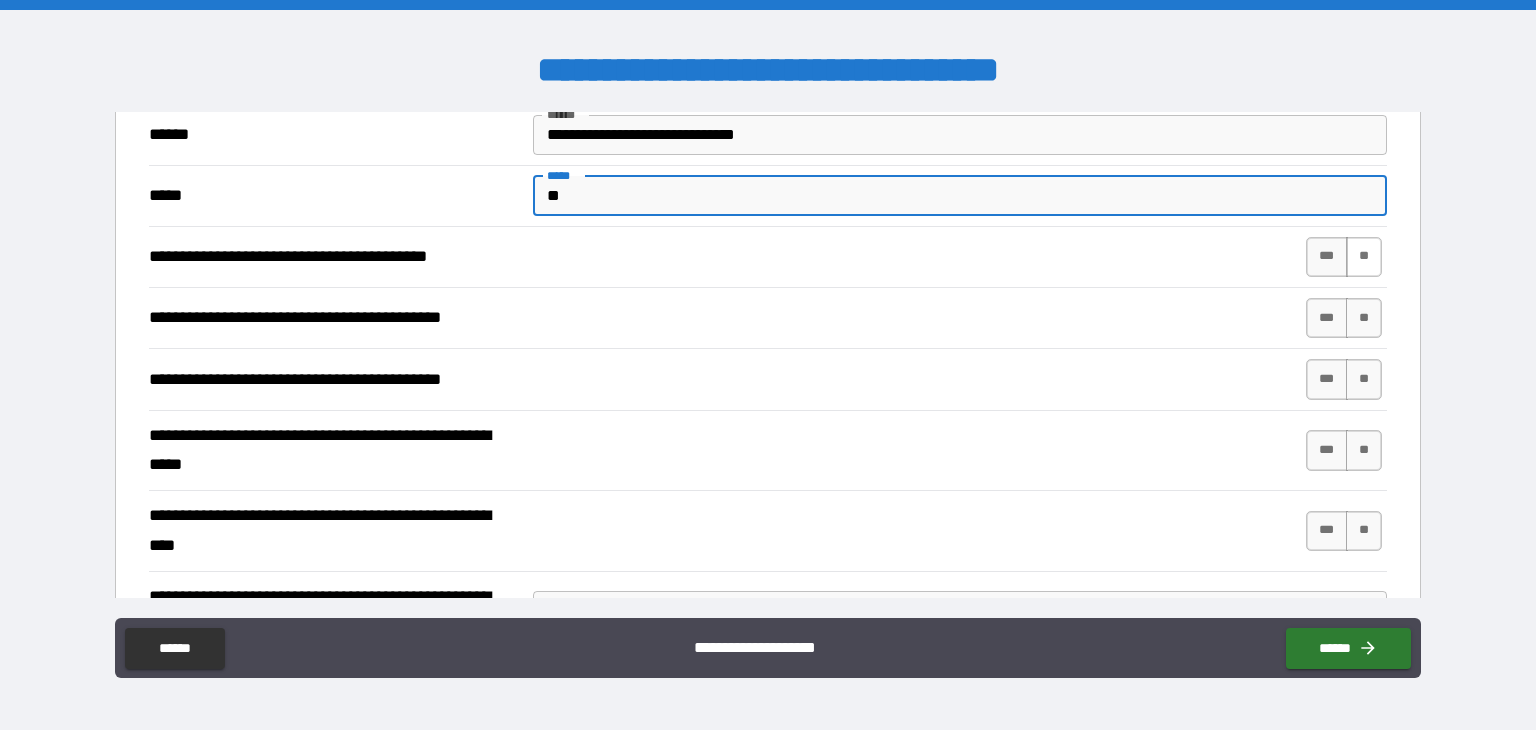 type on "**" 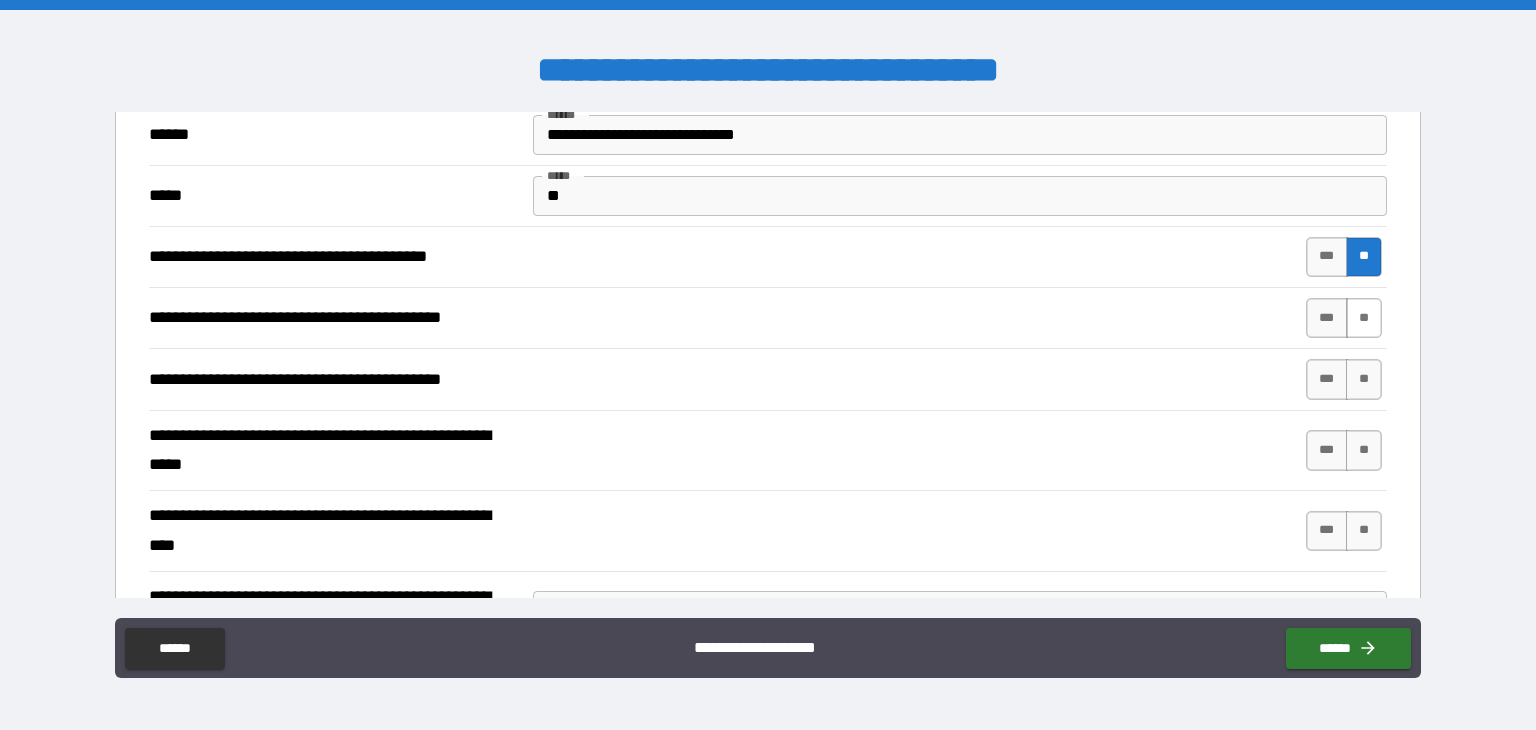 click on "**" at bounding box center [1364, 318] 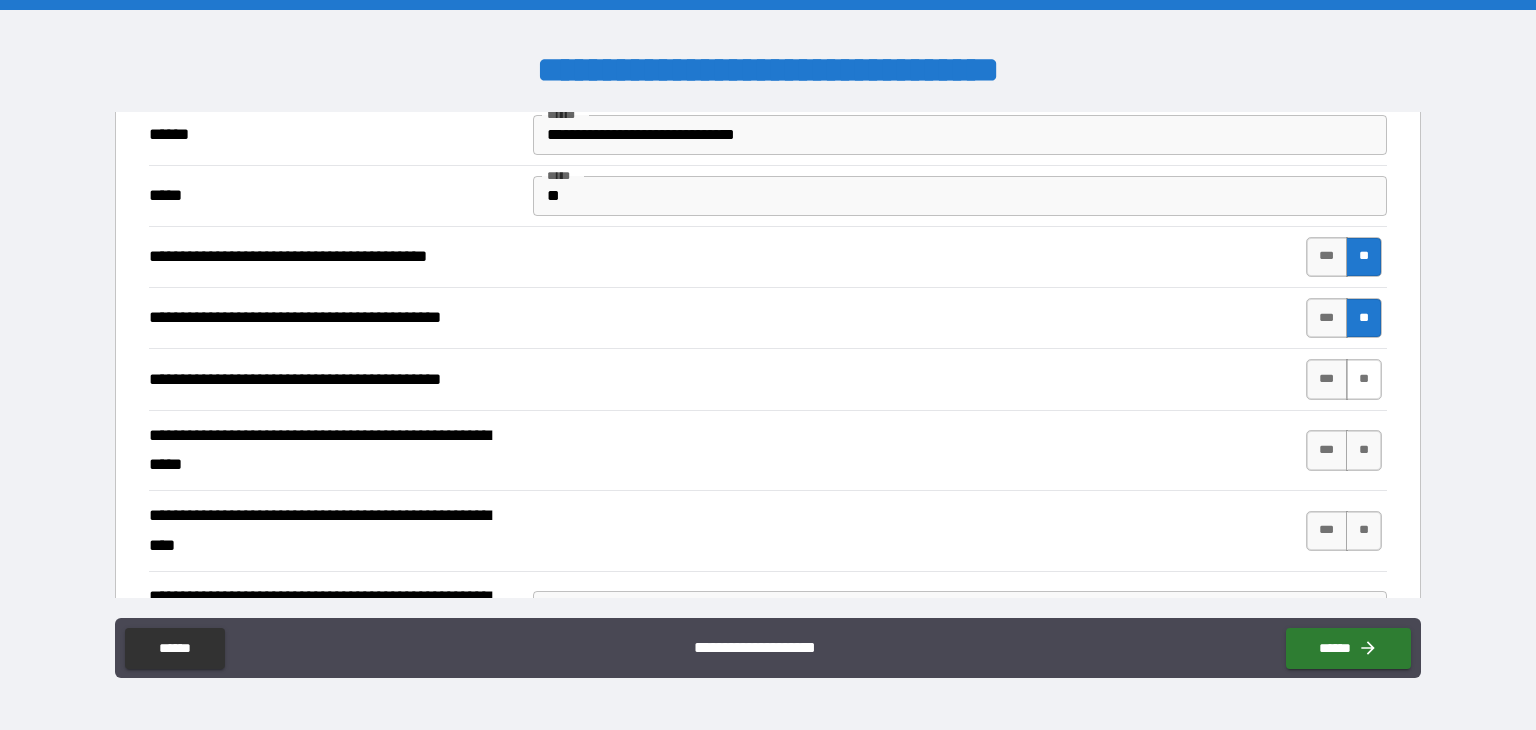 click on "**" at bounding box center (1364, 379) 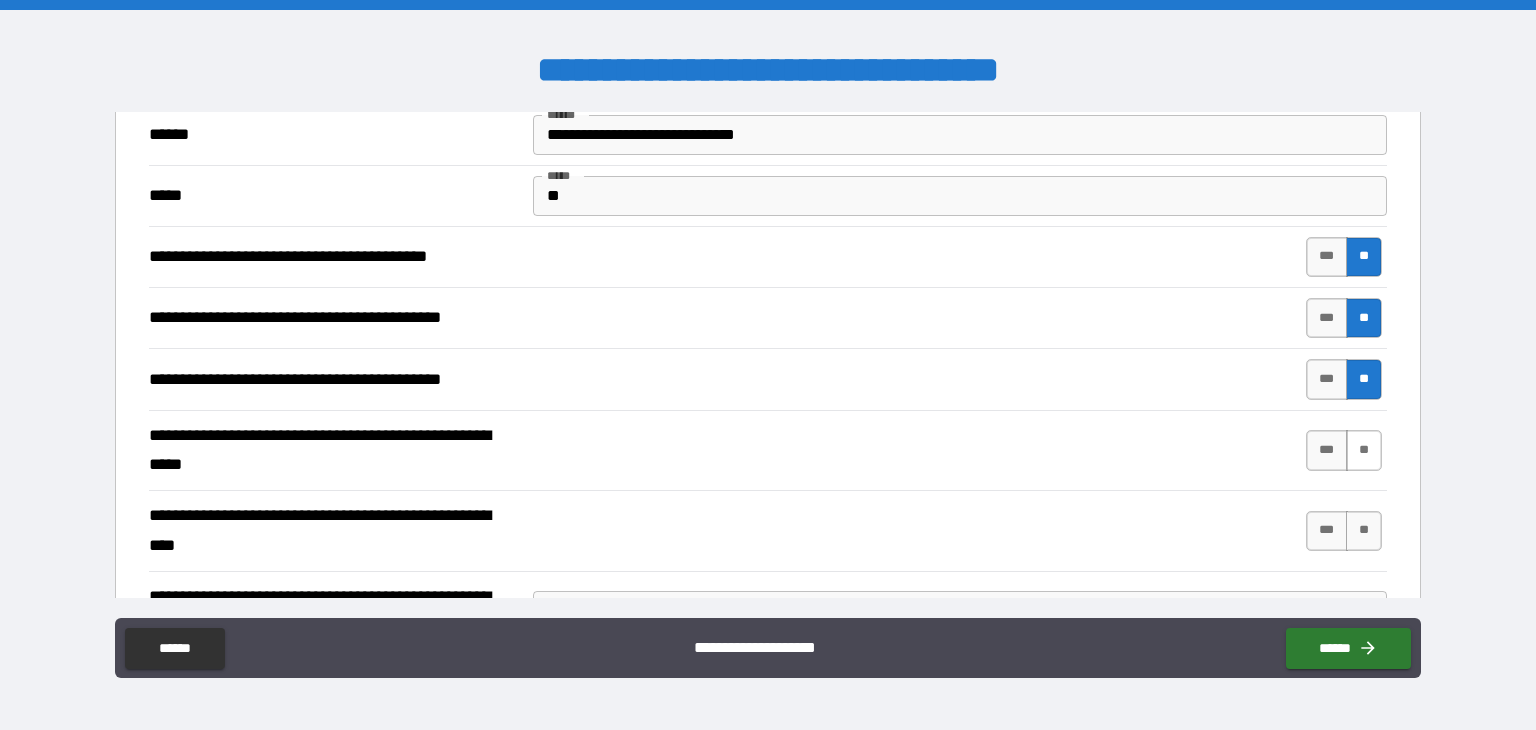click on "**" at bounding box center [1364, 450] 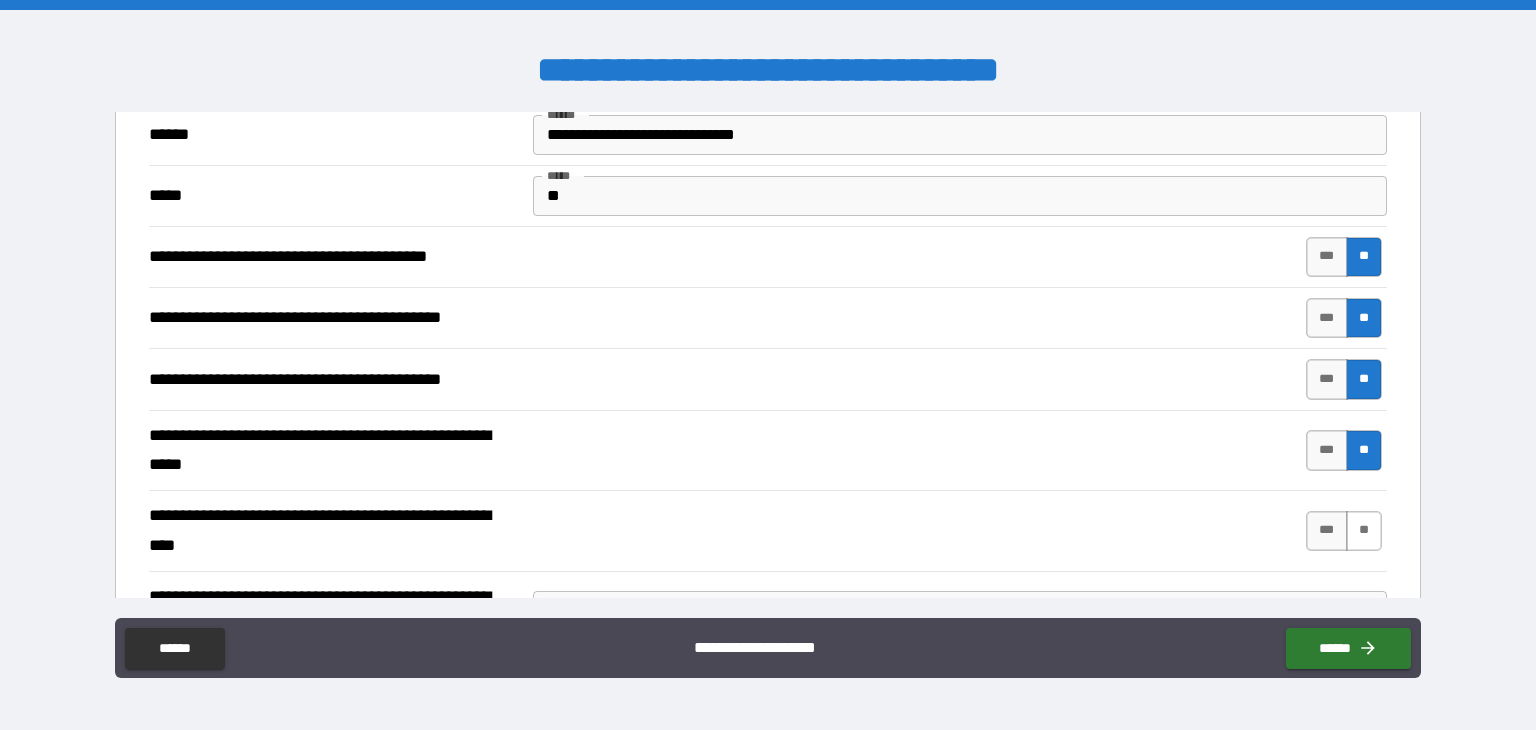 click on "**" at bounding box center [1364, 531] 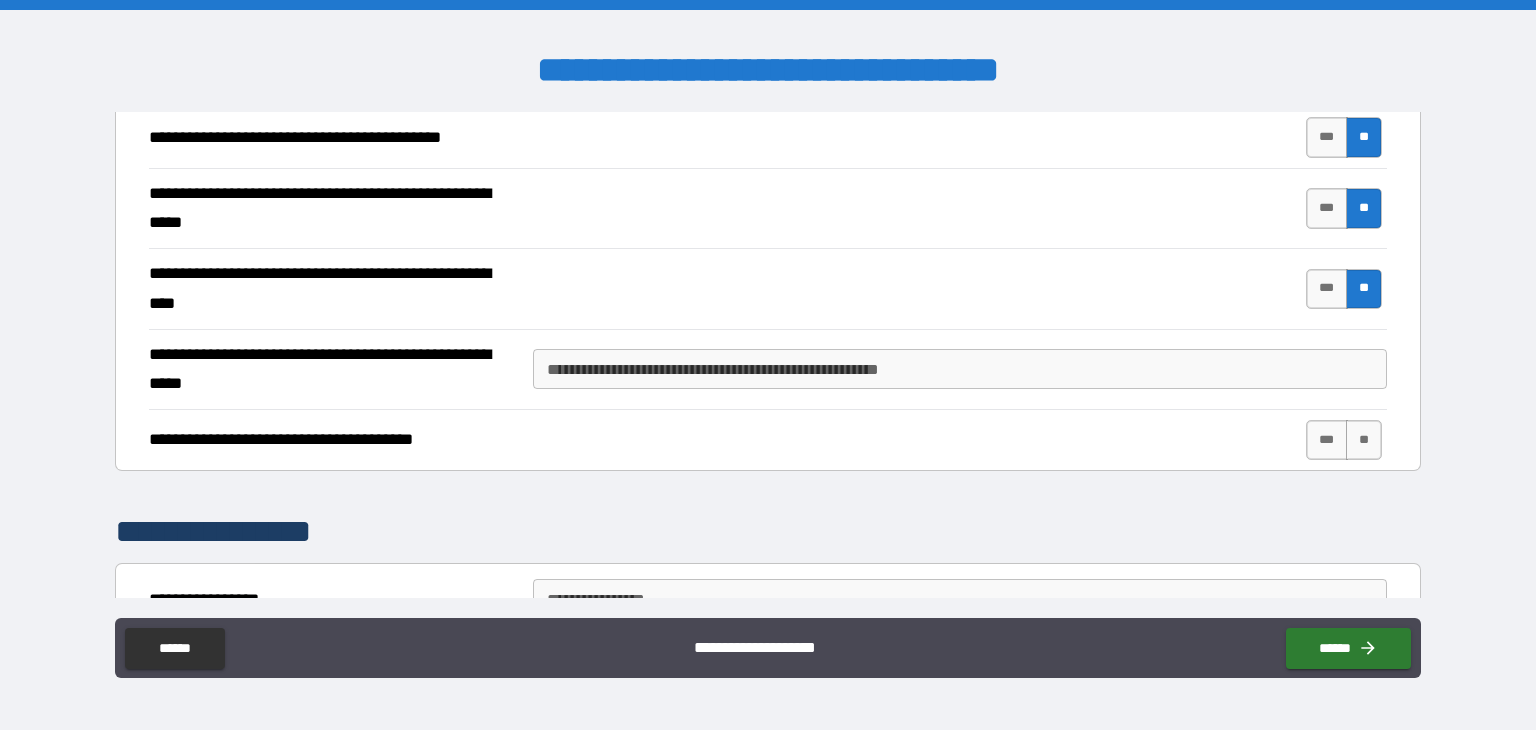 scroll, scrollTop: 595, scrollLeft: 0, axis: vertical 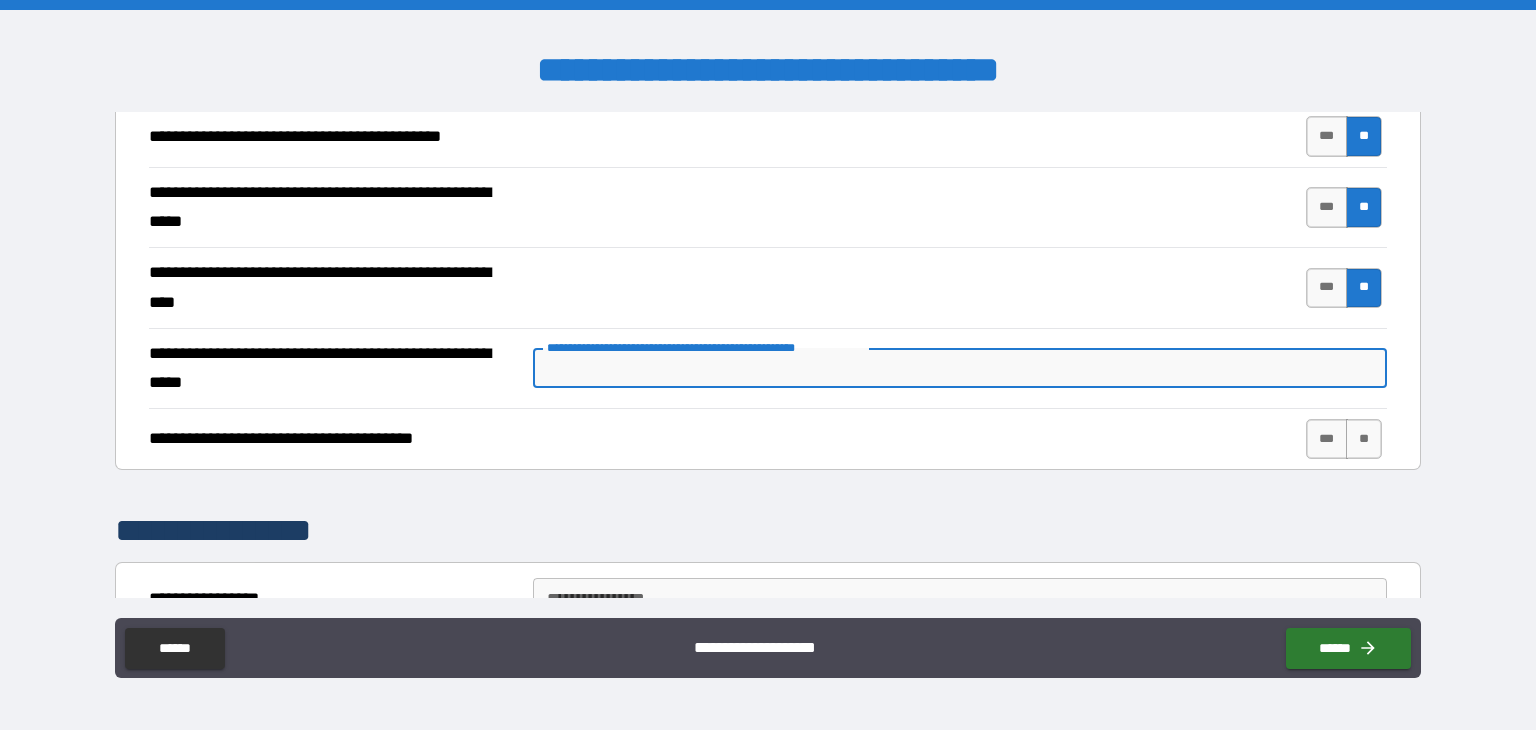 click on "**********" at bounding box center [960, 368] 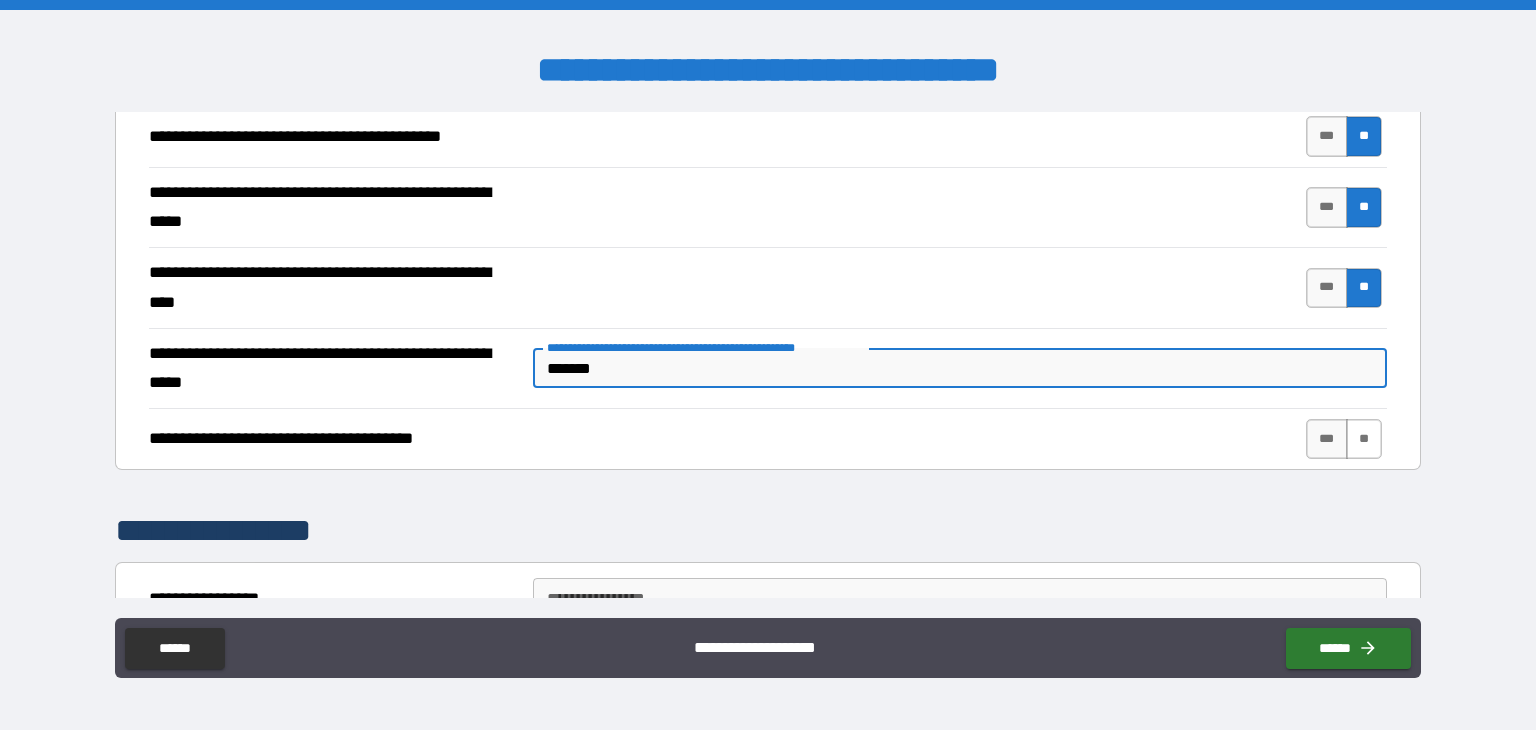 type on "*******" 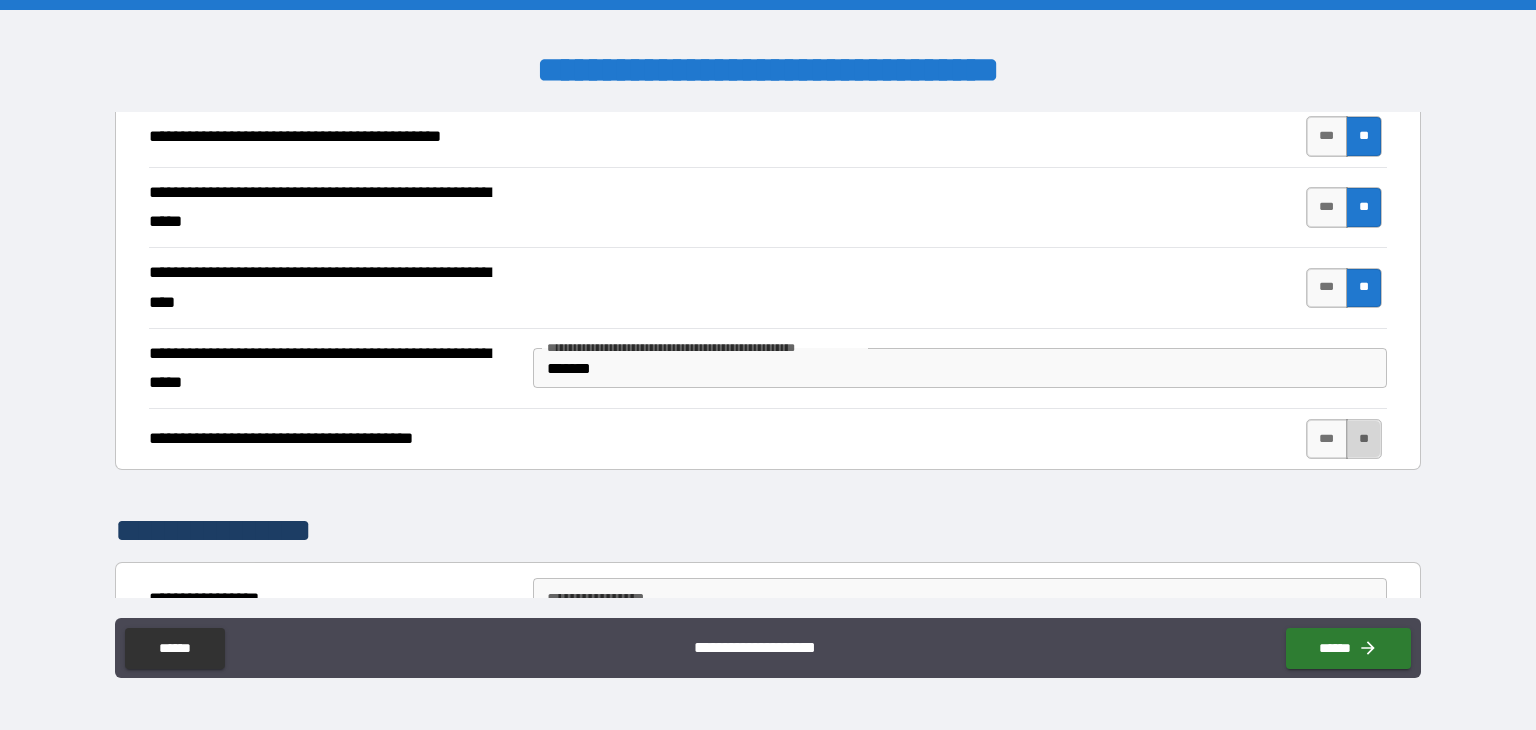click on "**" at bounding box center [1364, 439] 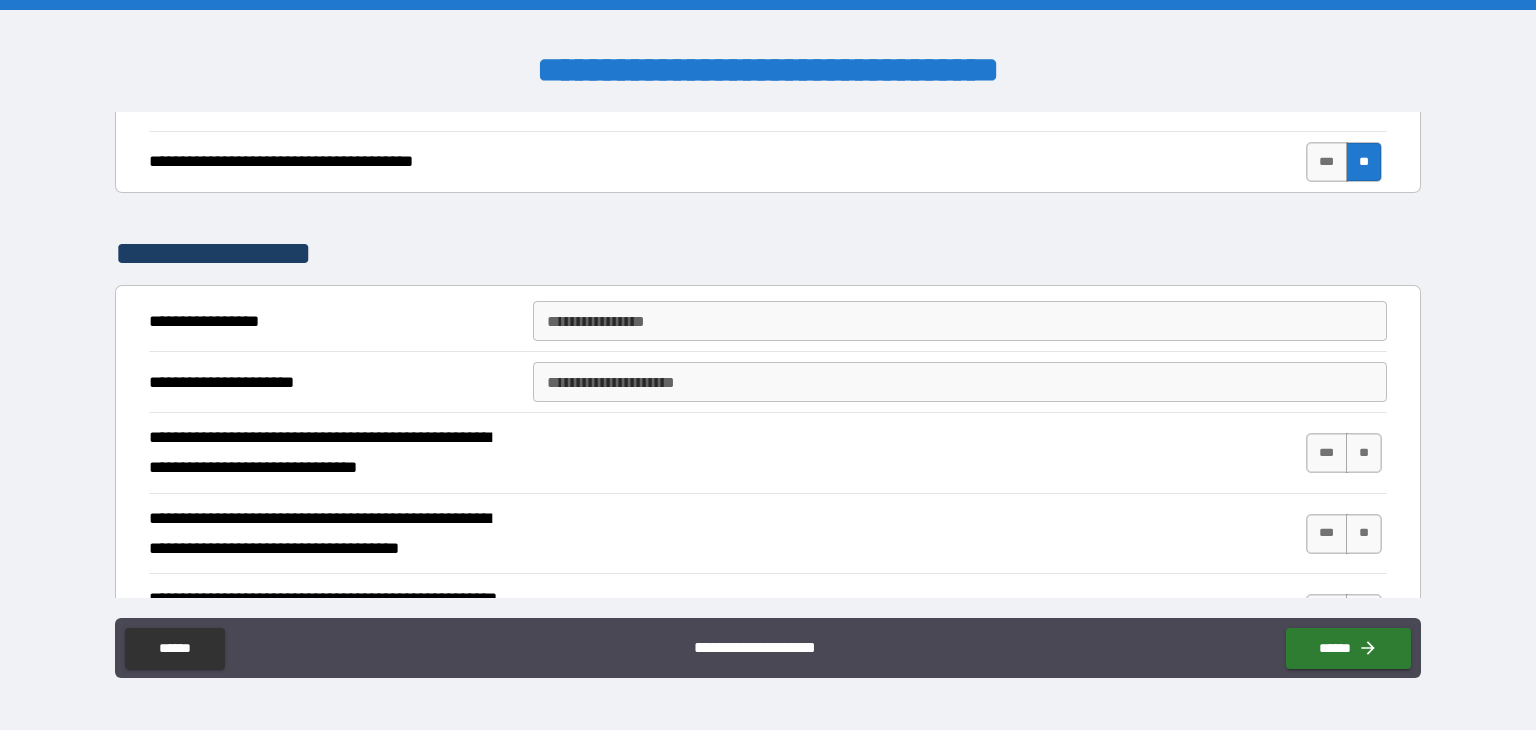 scroll, scrollTop: 876, scrollLeft: 0, axis: vertical 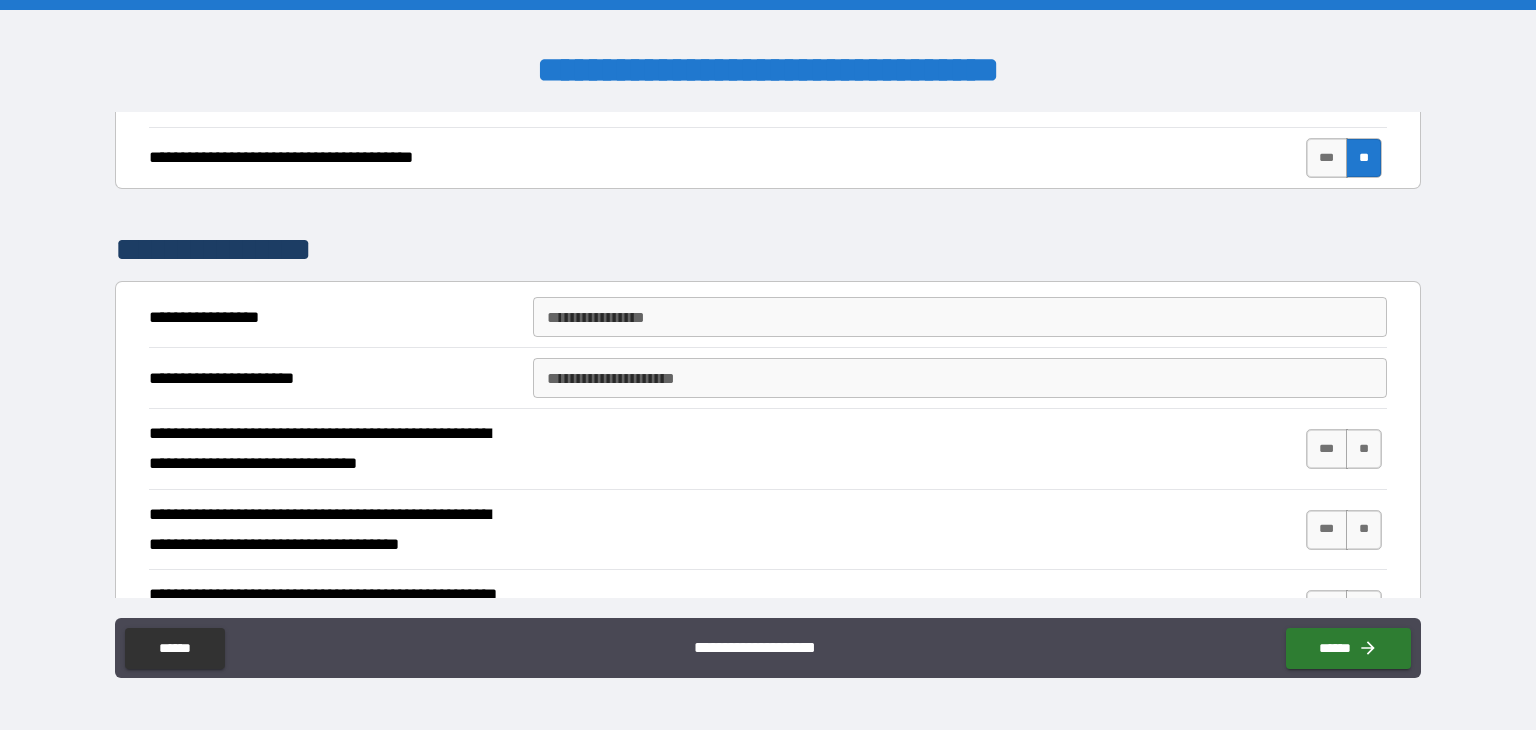 click on "**********" at bounding box center [960, 317] 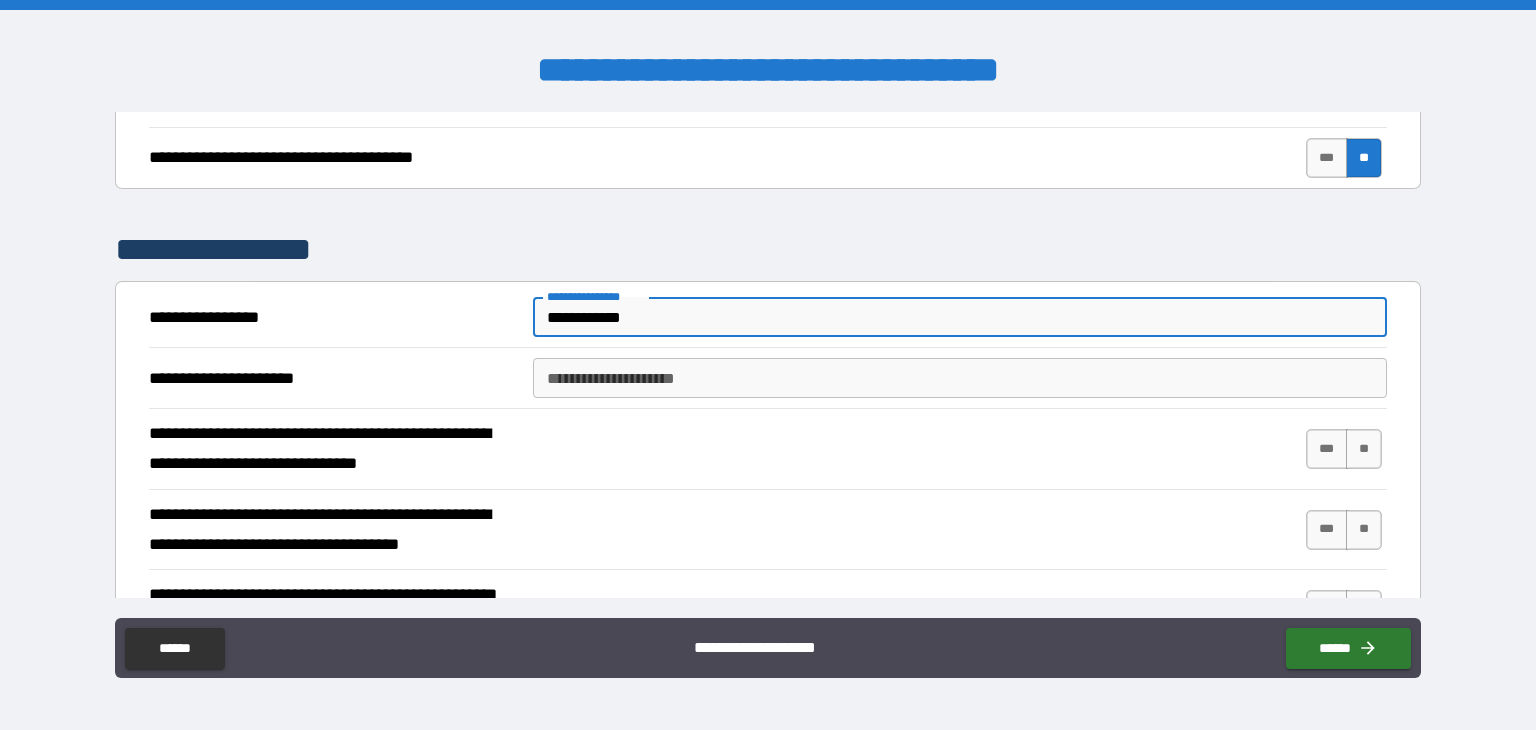 type on "**********" 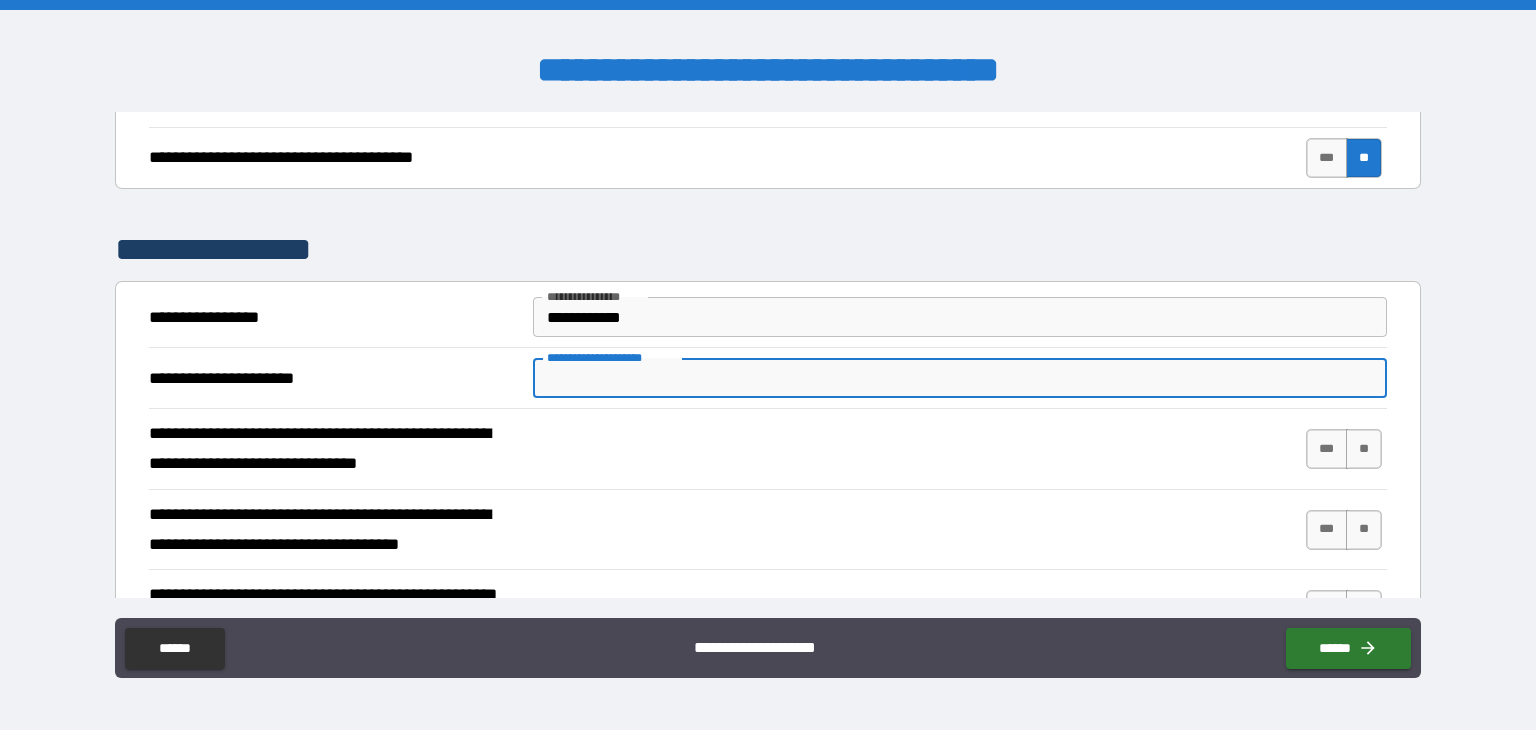 click on "**********" at bounding box center (960, 378) 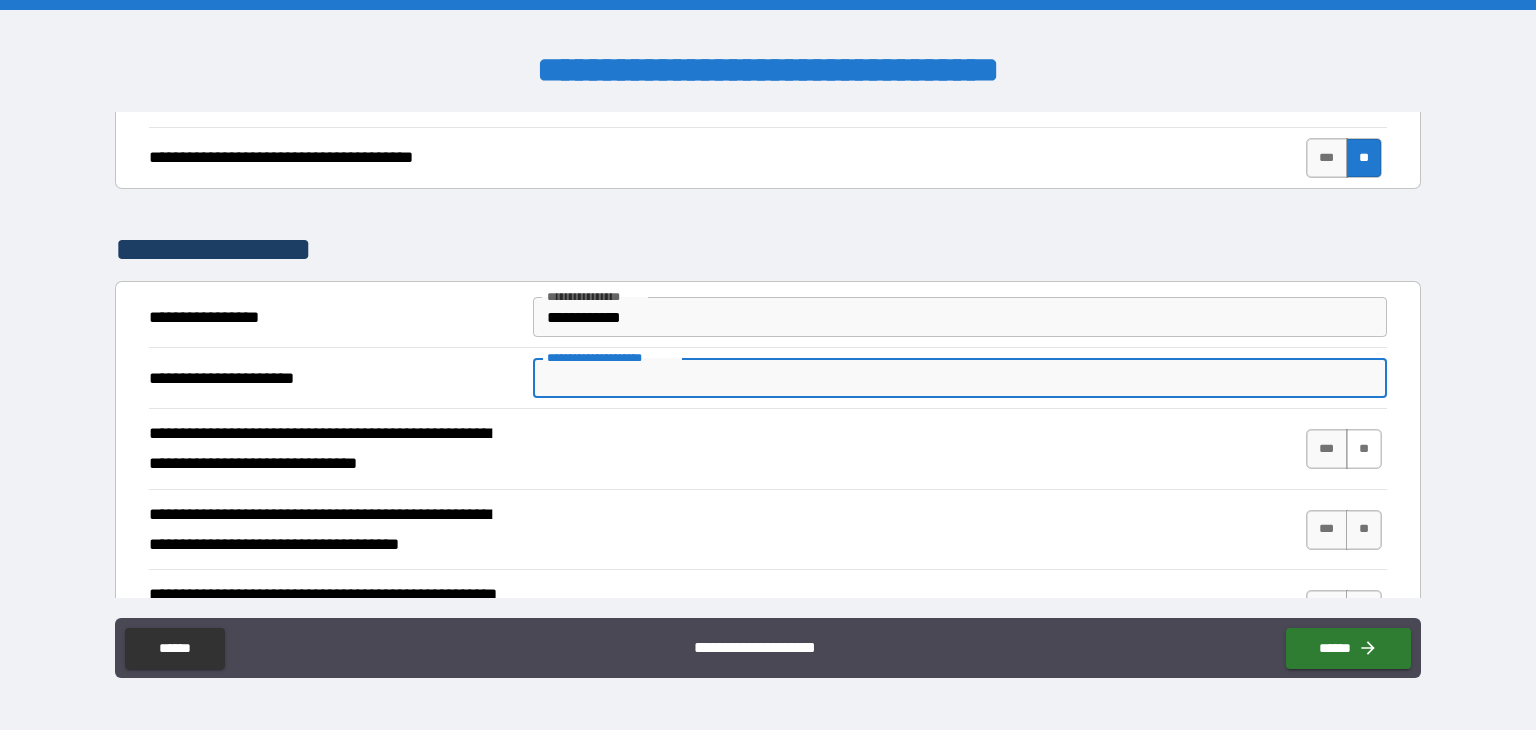click on "**" at bounding box center [1364, 449] 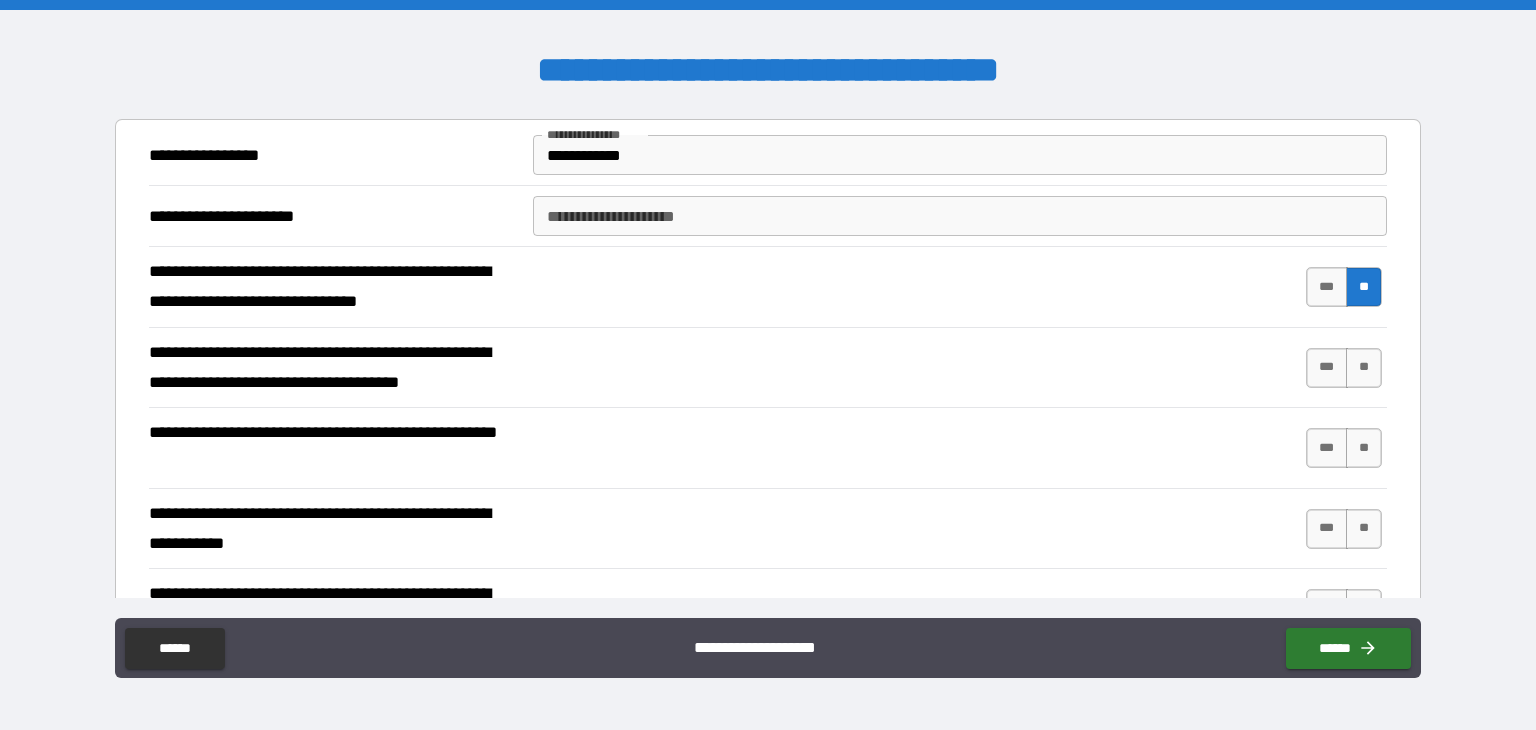 scroll, scrollTop: 1047, scrollLeft: 0, axis: vertical 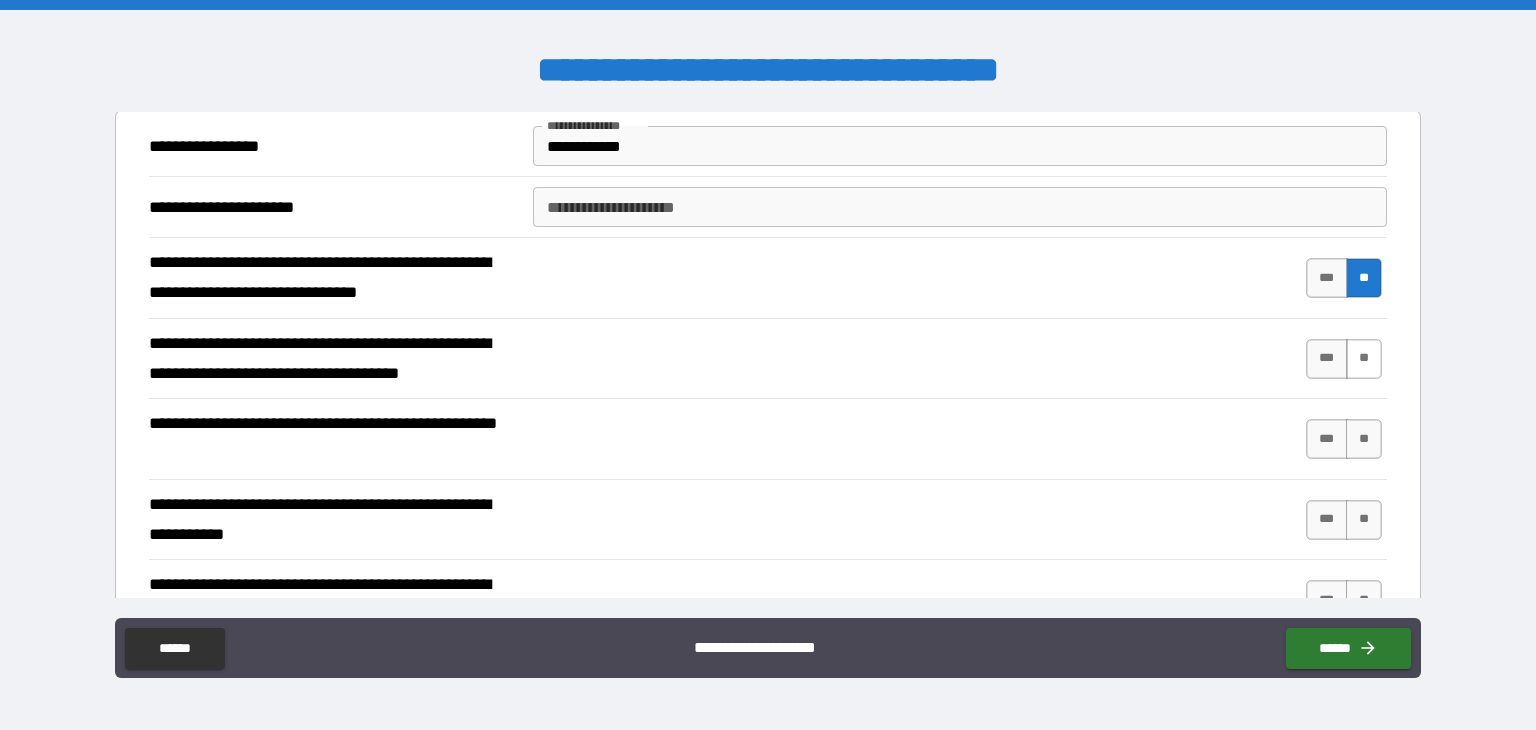 click on "**" at bounding box center (1364, 359) 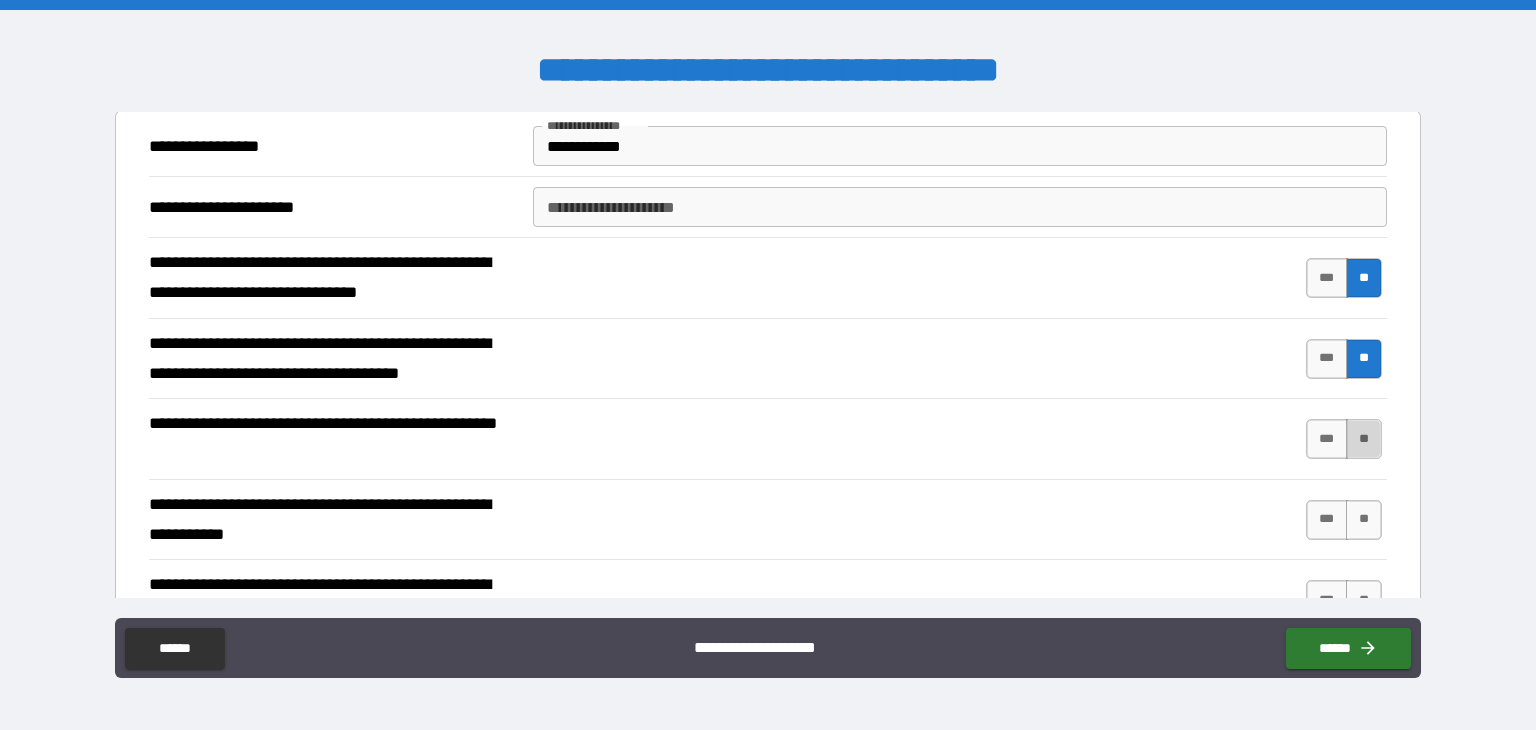 click on "**" at bounding box center (1364, 439) 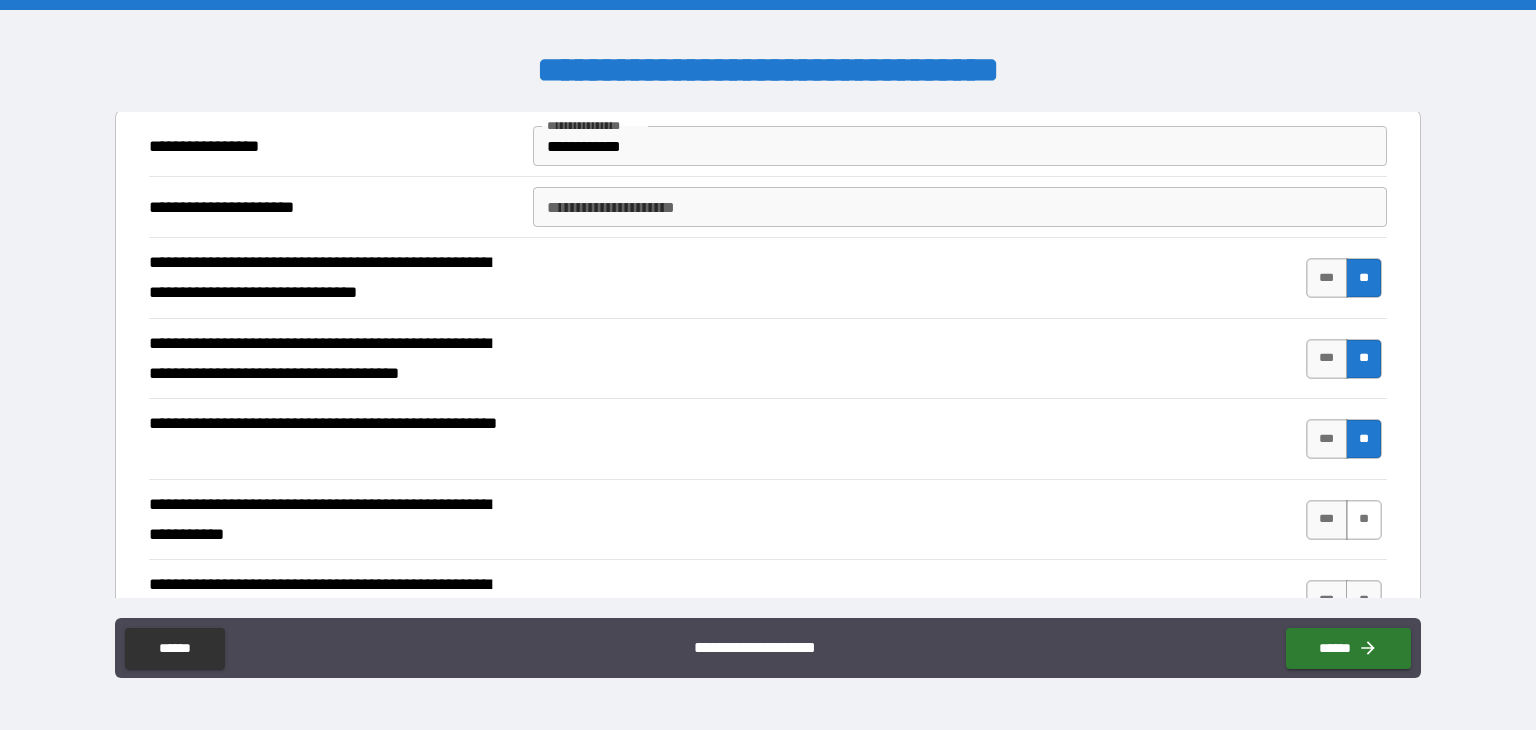 click on "**" at bounding box center [1364, 520] 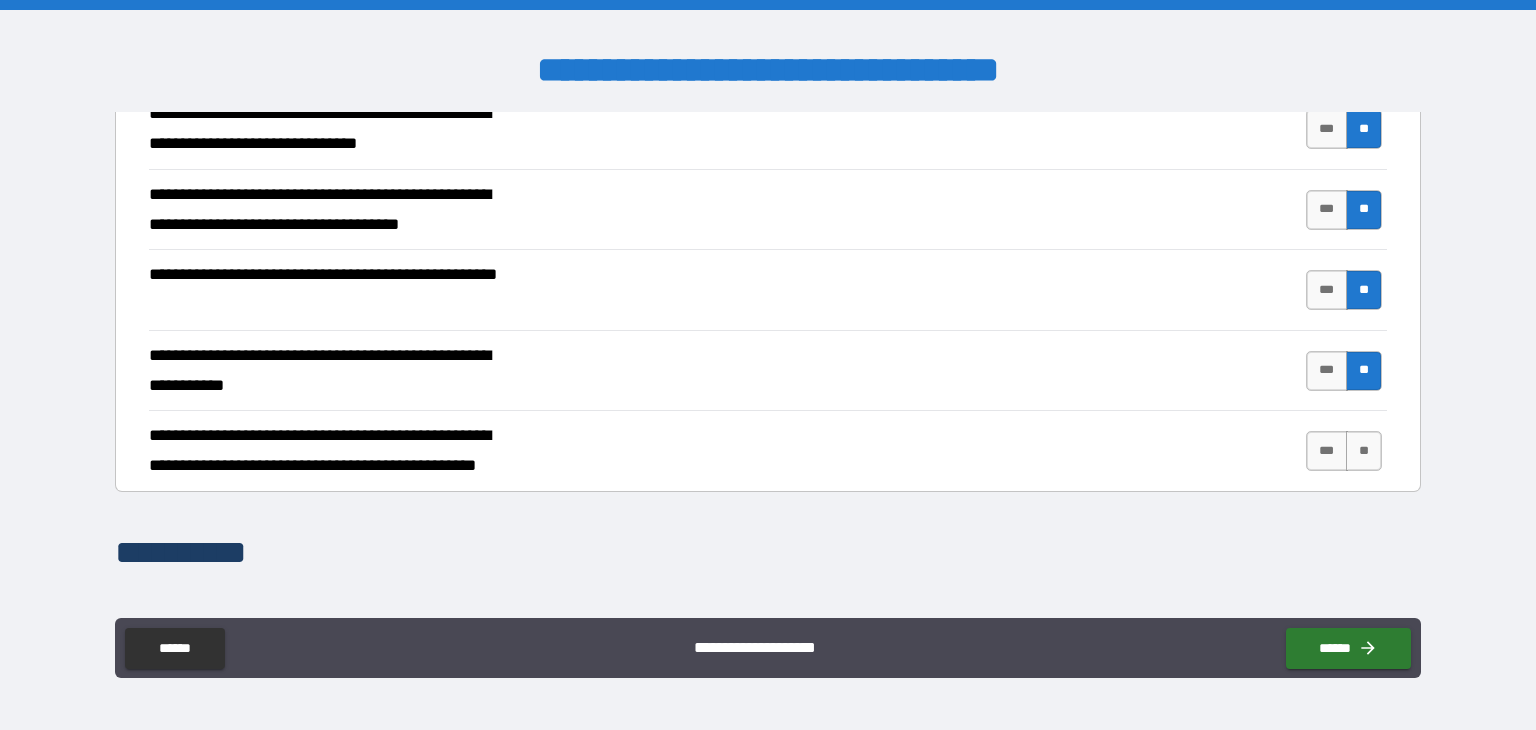 scroll, scrollTop: 1199, scrollLeft: 0, axis: vertical 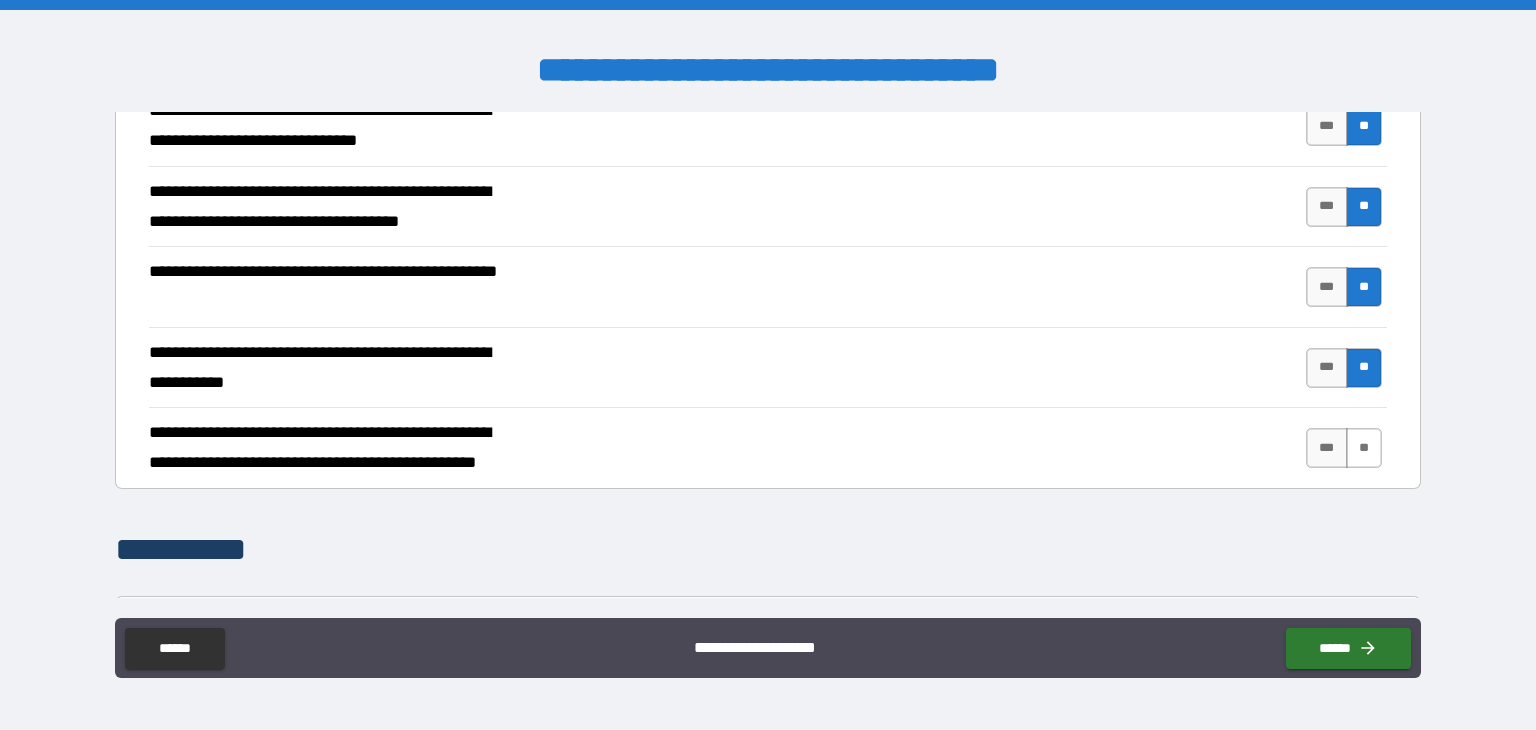 click on "**" at bounding box center [1364, 448] 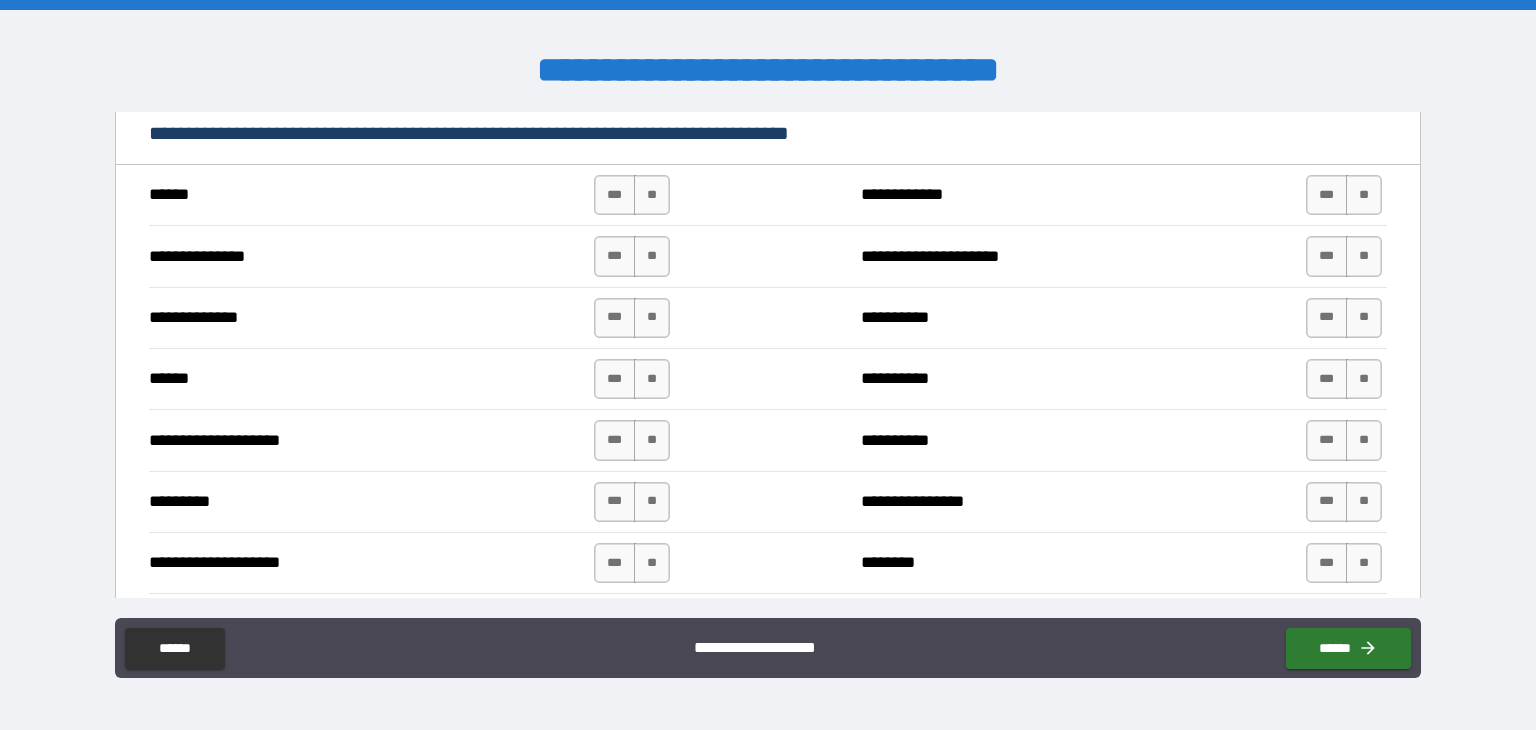 scroll, scrollTop: 1700, scrollLeft: 0, axis: vertical 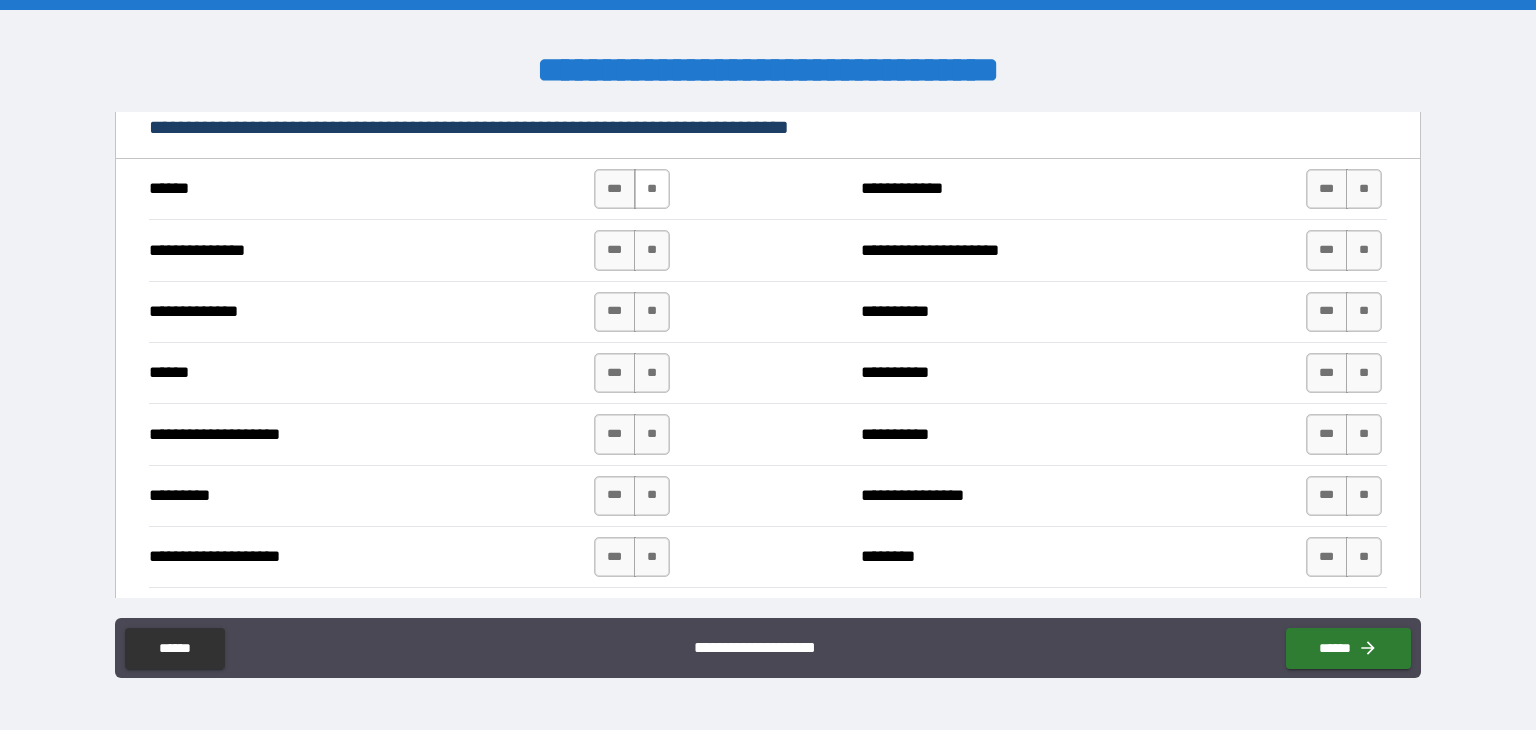 click on "**" at bounding box center (652, 189) 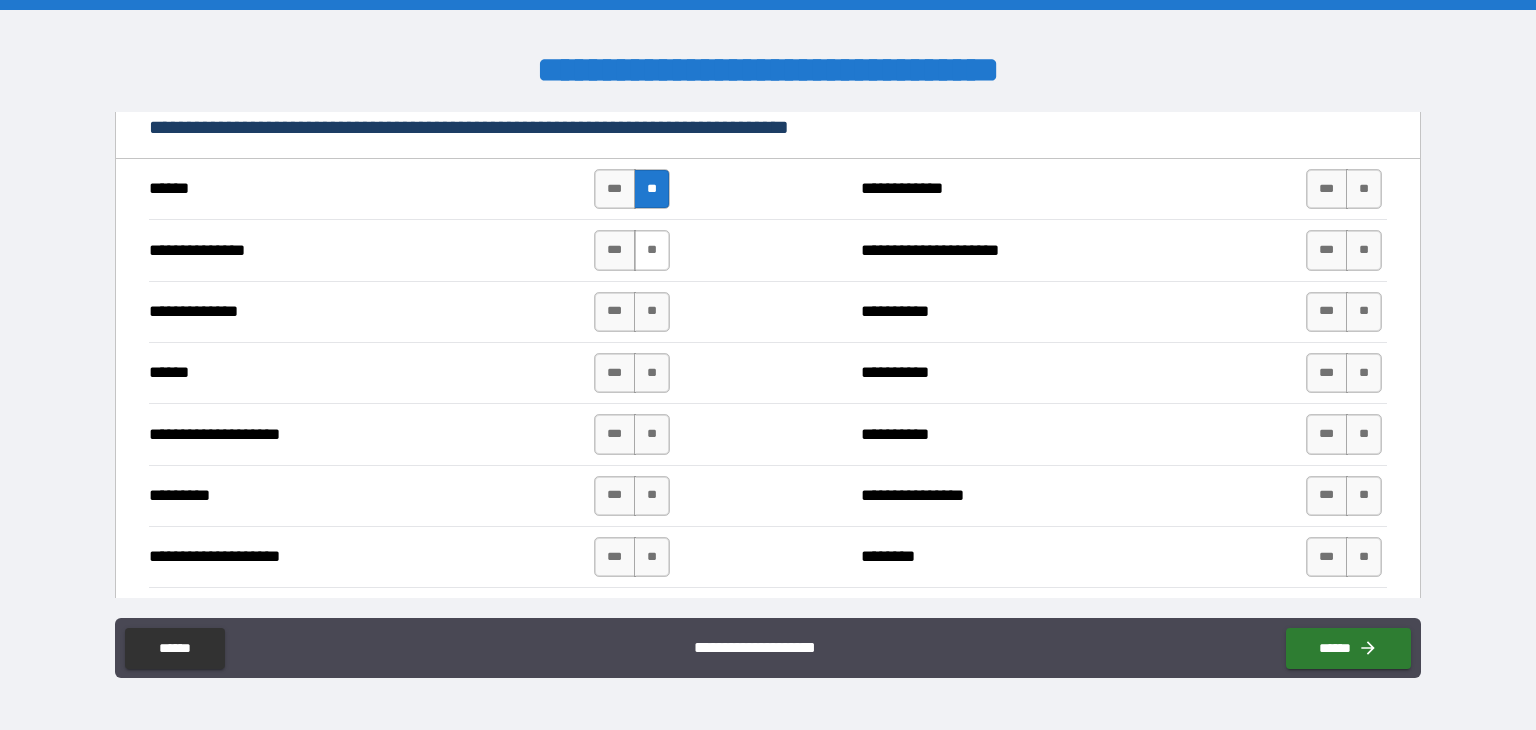 click on "**" at bounding box center [652, 250] 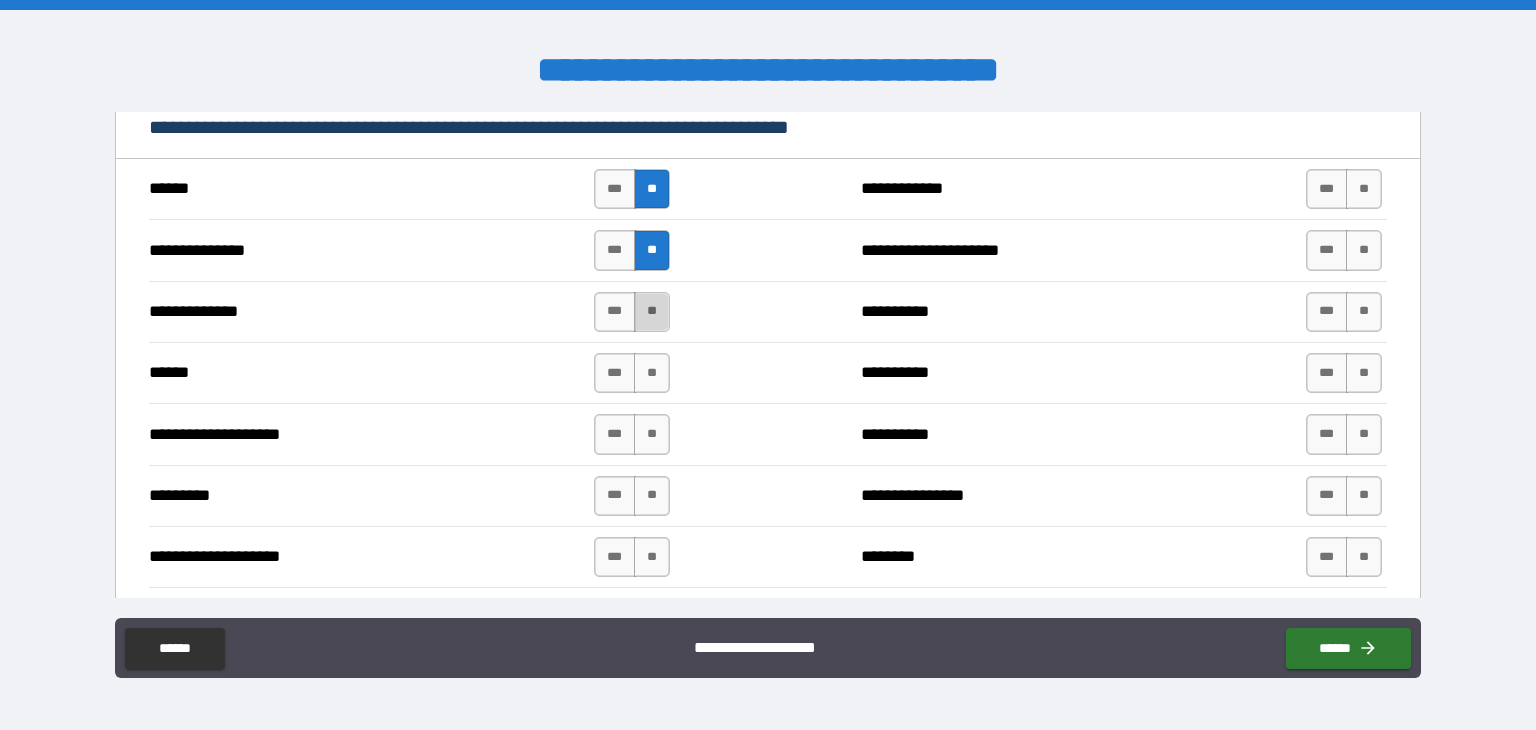click on "**" at bounding box center [652, 312] 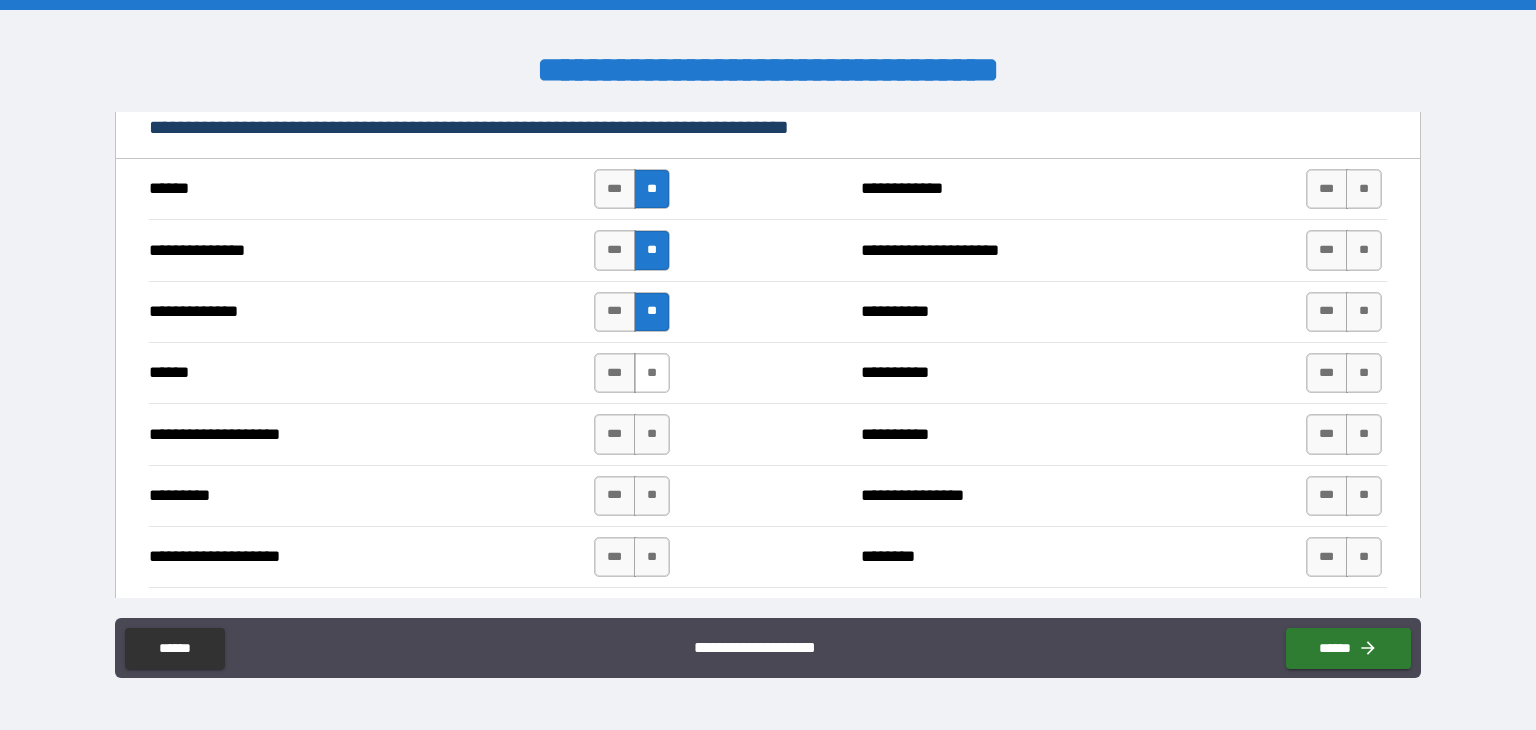 click on "**" at bounding box center (652, 373) 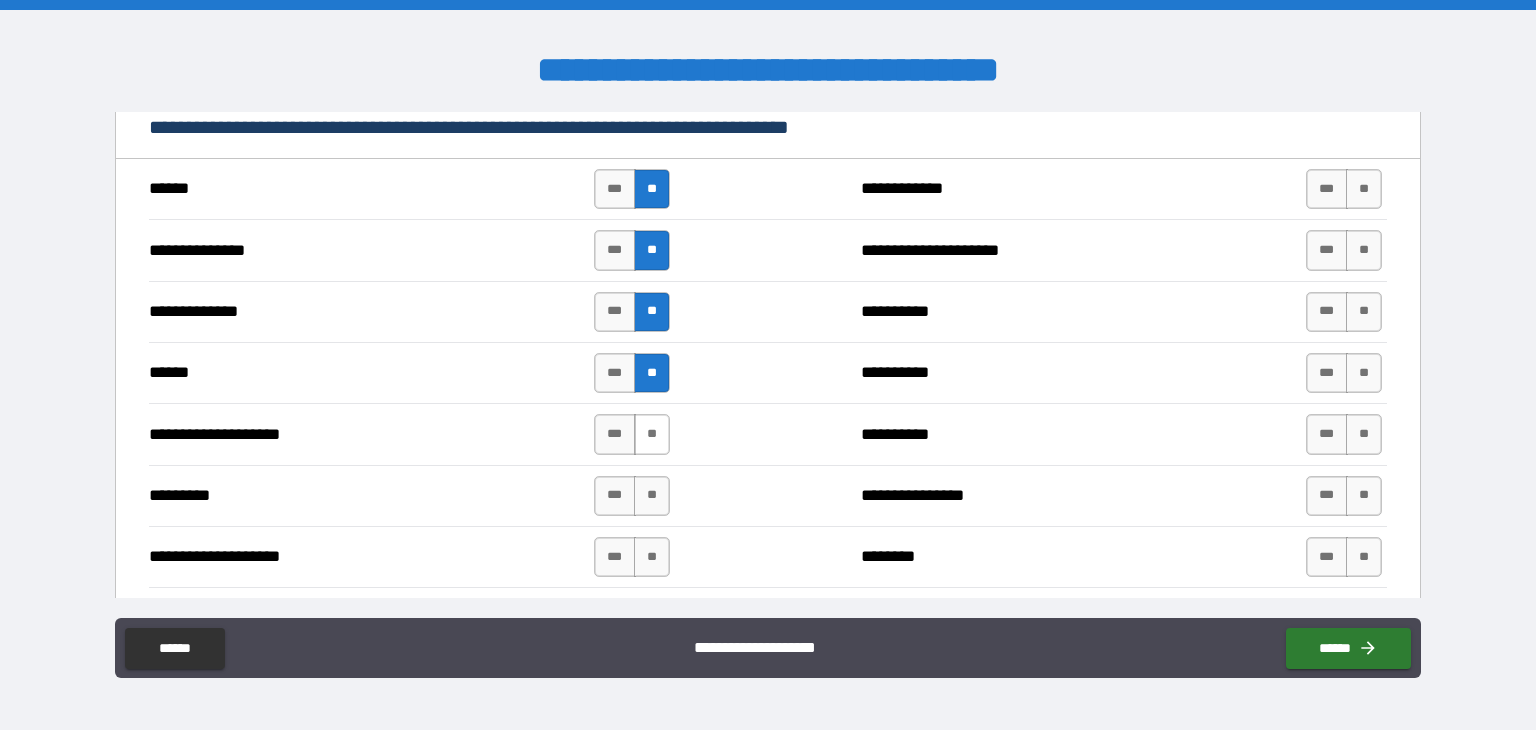 click on "**" at bounding box center [652, 434] 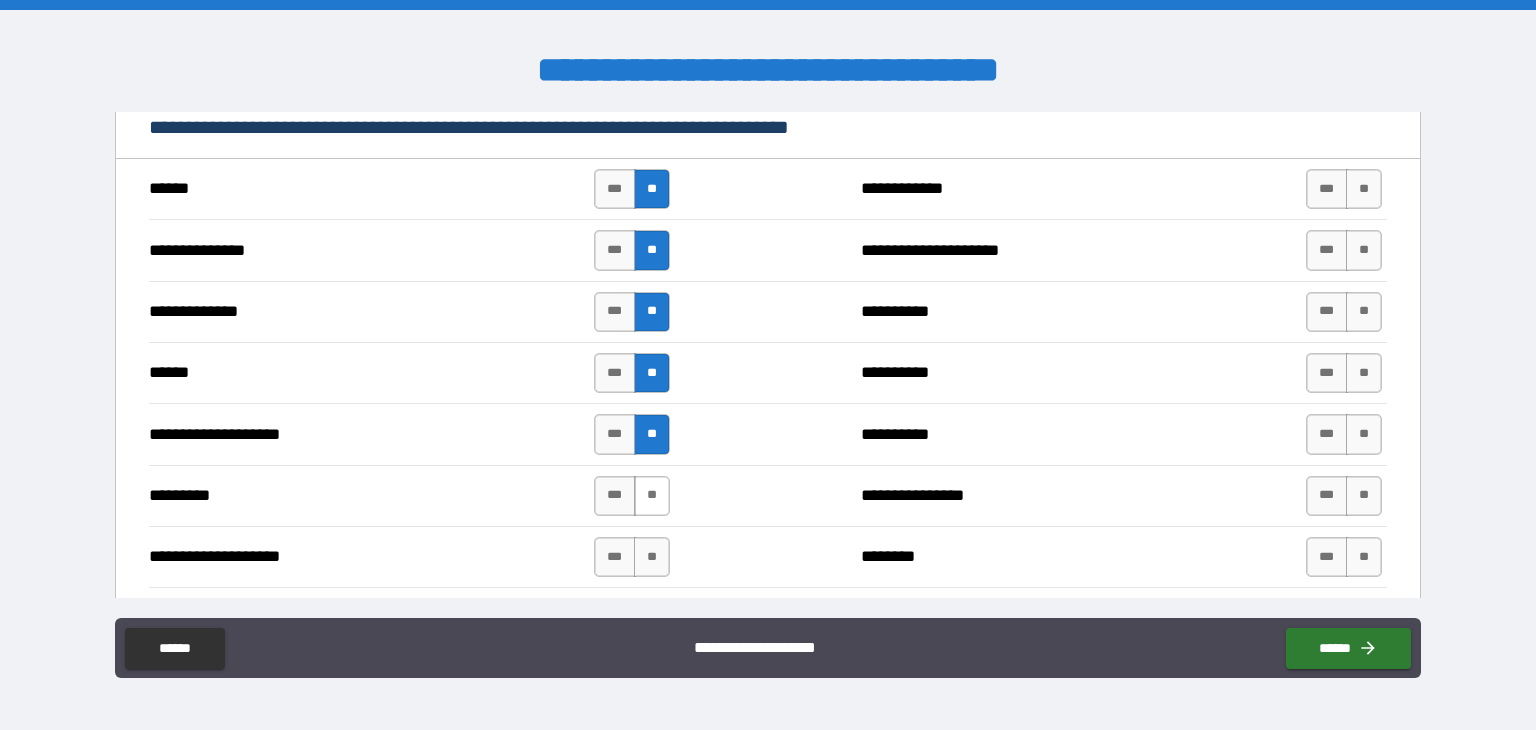click on "**" at bounding box center (652, 496) 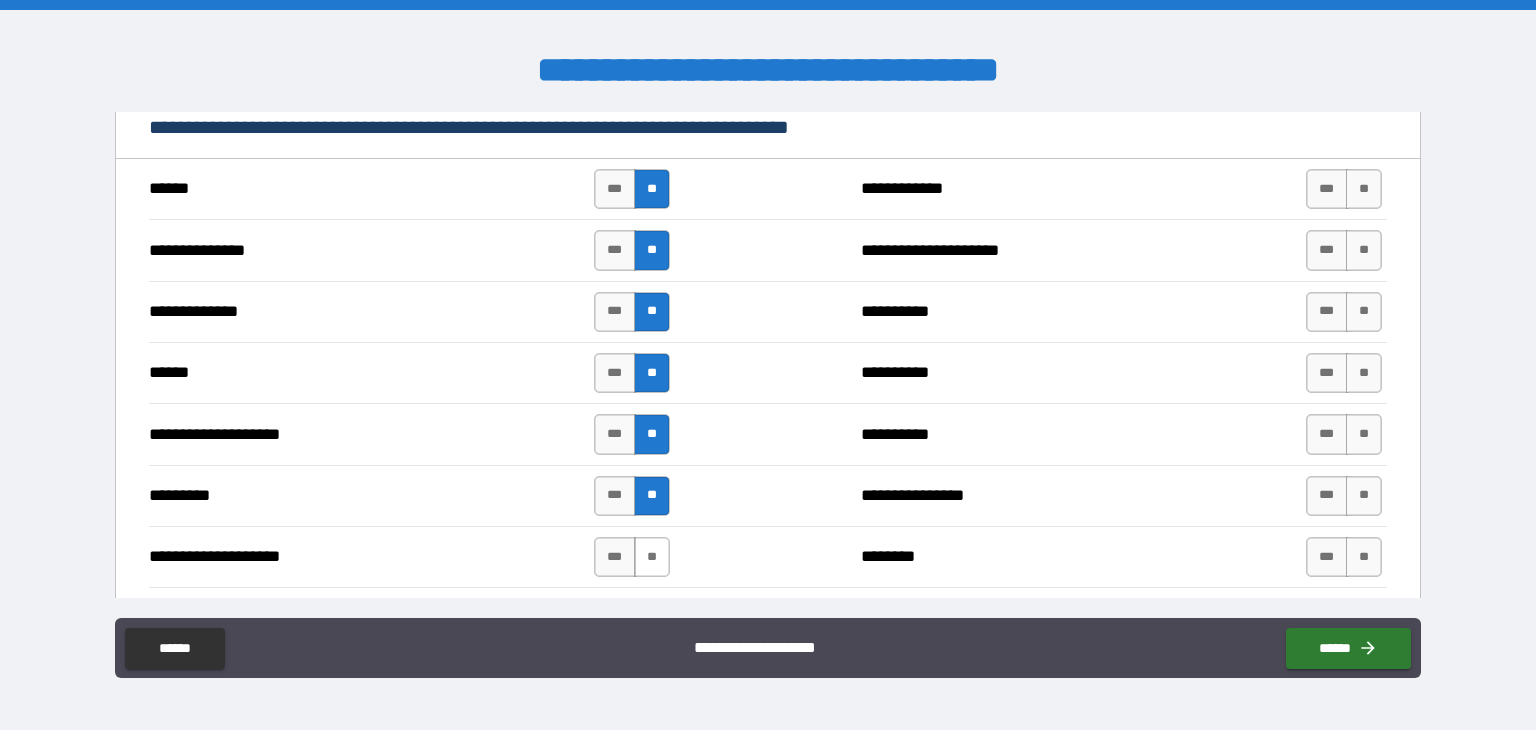 click on "**" at bounding box center (652, 557) 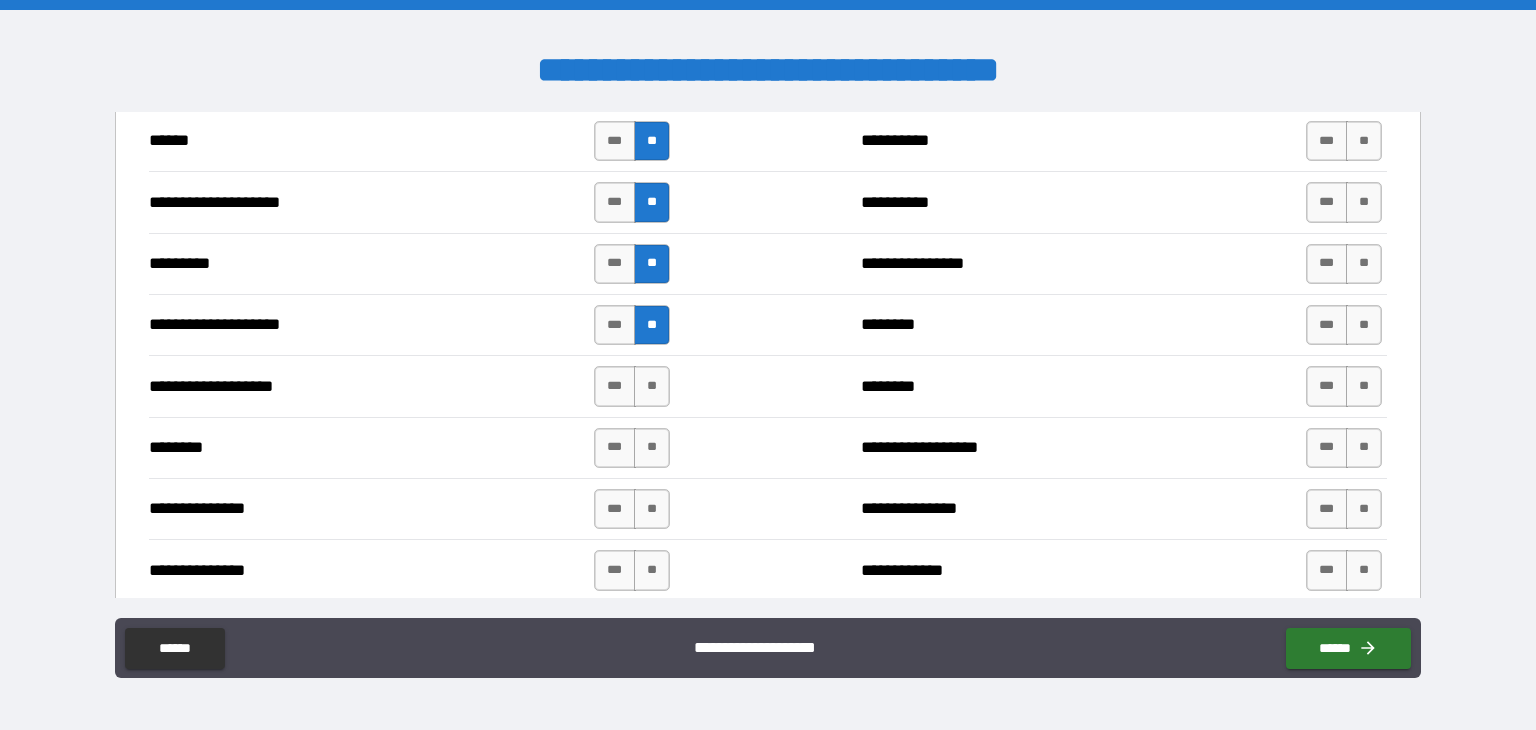 scroll, scrollTop: 1936, scrollLeft: 0, axis: vertical 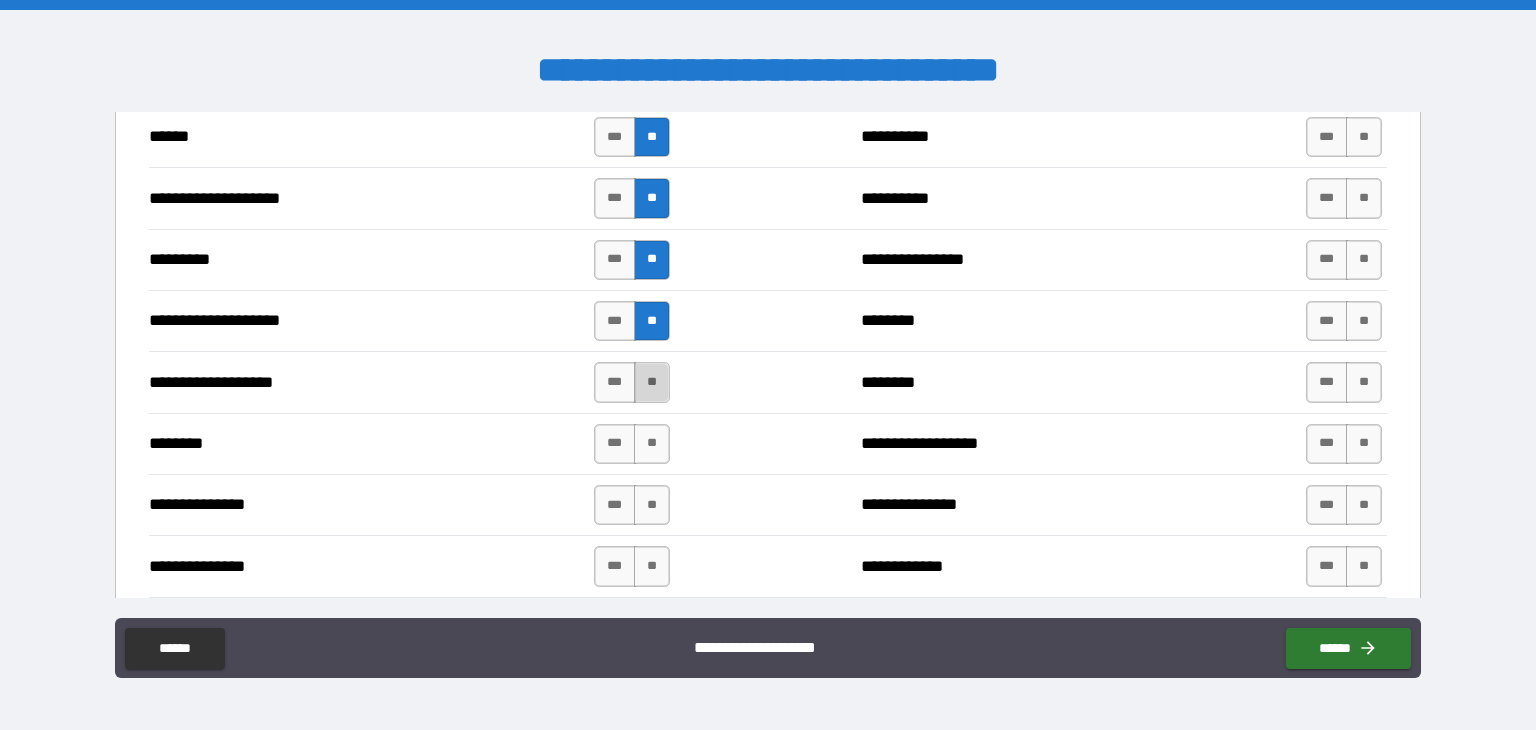 click on "**" at bounding box center (652, 382) 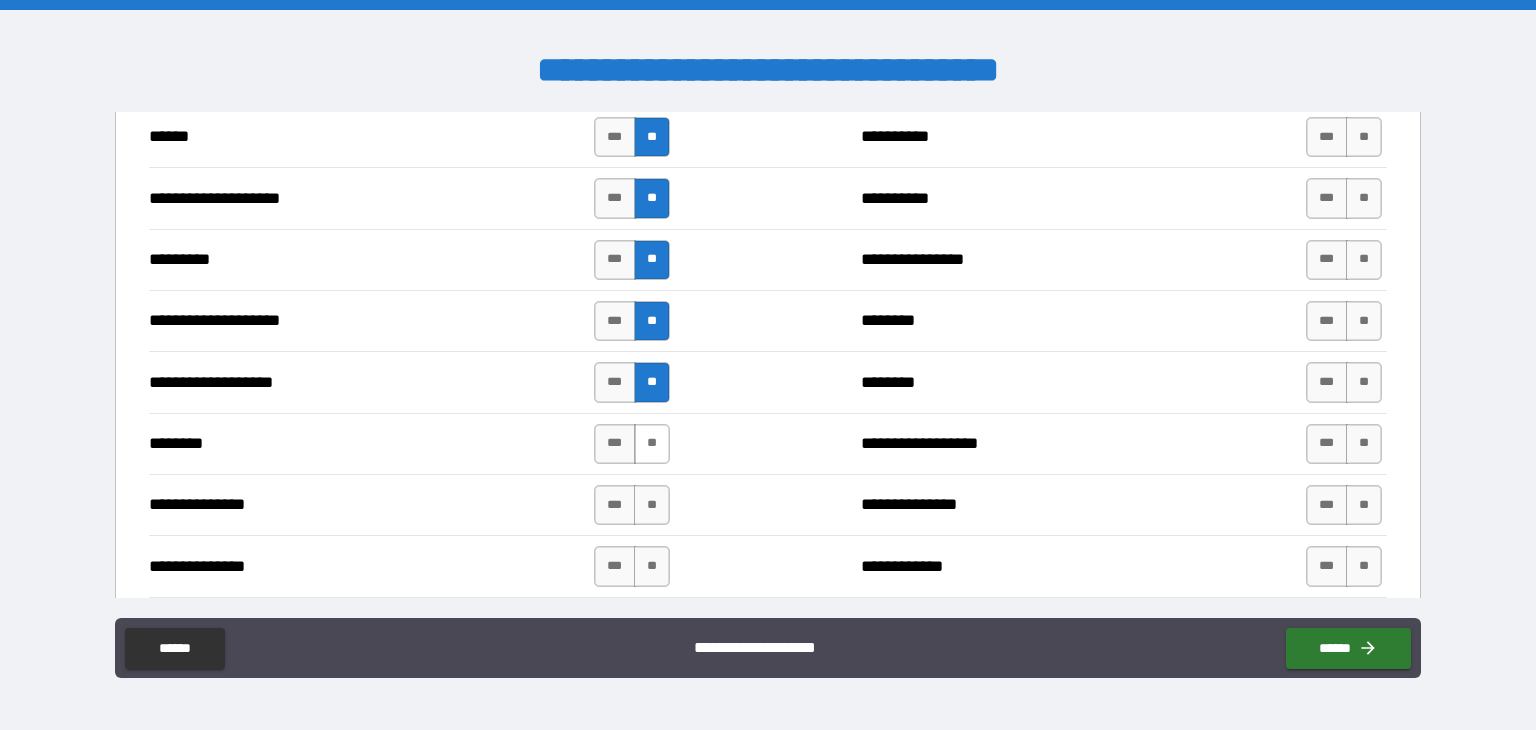 click on "**" at bounding box center (652, 444) 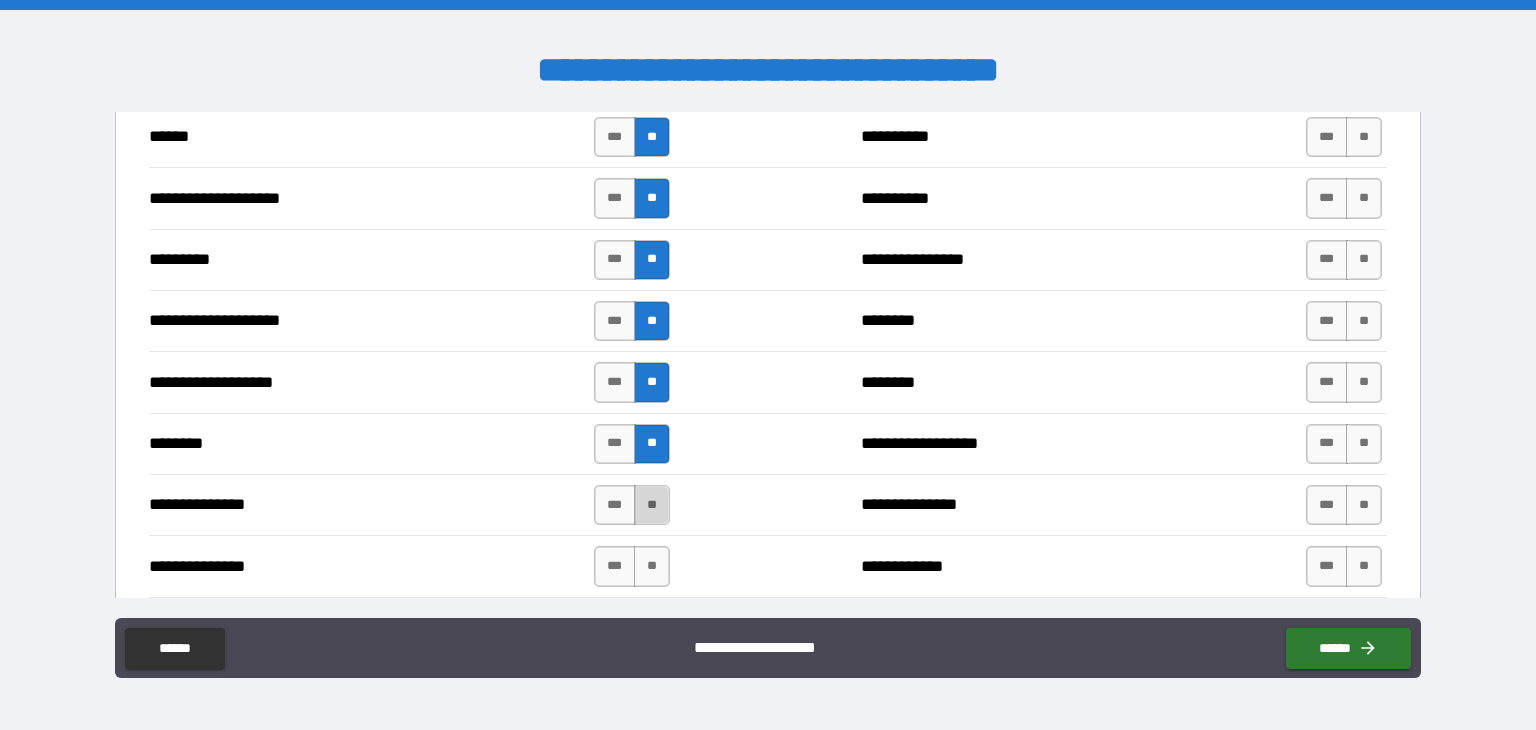 click on "**" at bounding box center [652, 505] 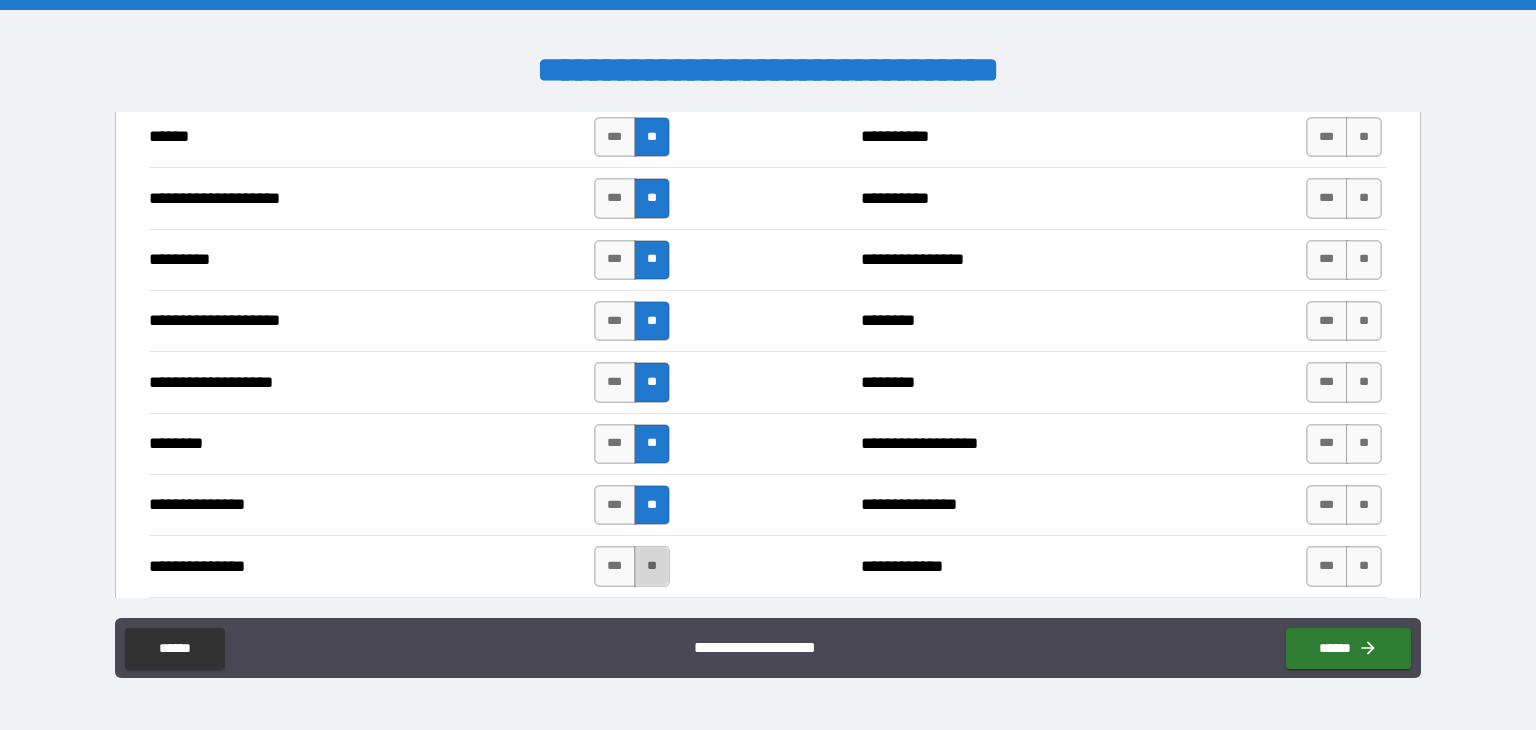 click on "**" at bounding box center (652, 566) 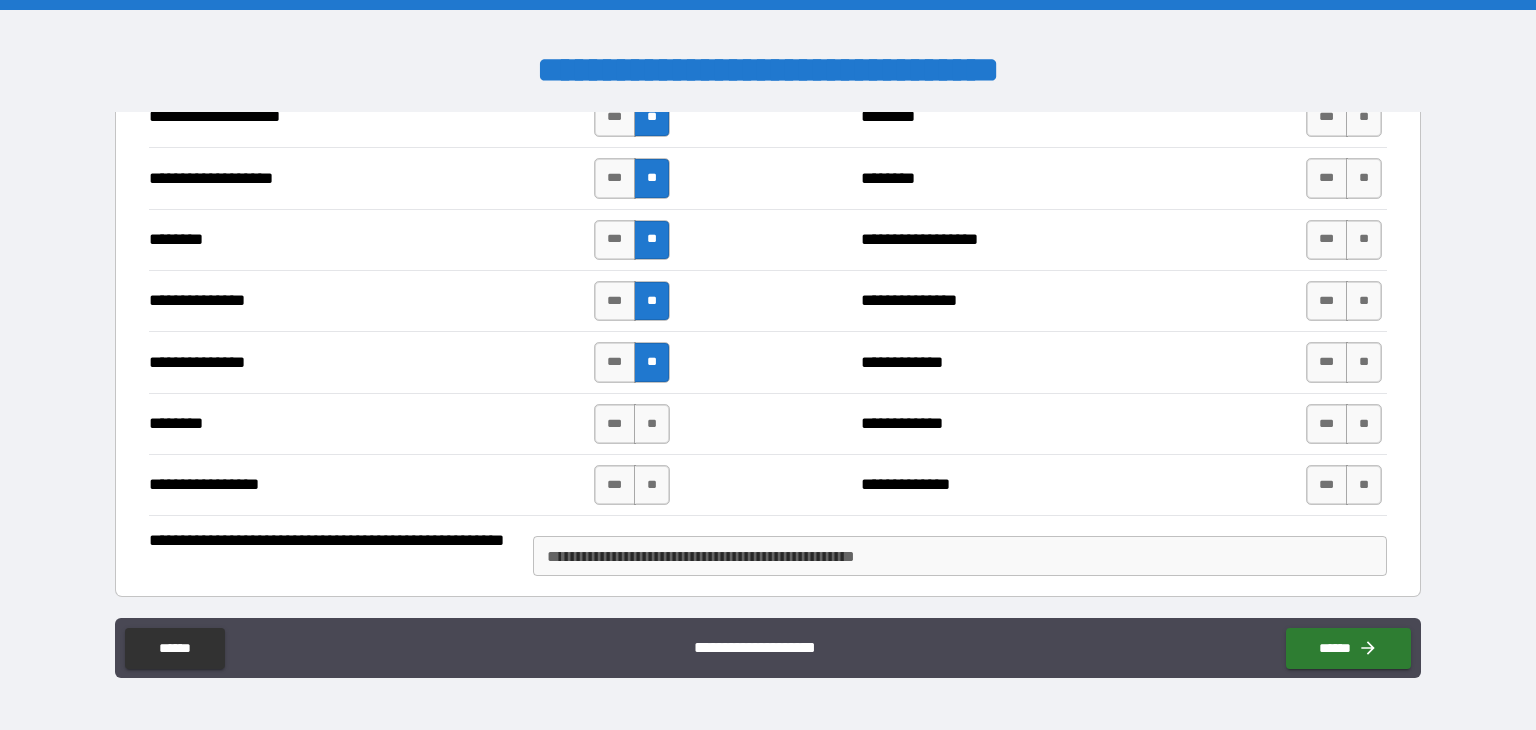 scroll, scrollTop: 2140, scrollLeft: 0, axis: vertical 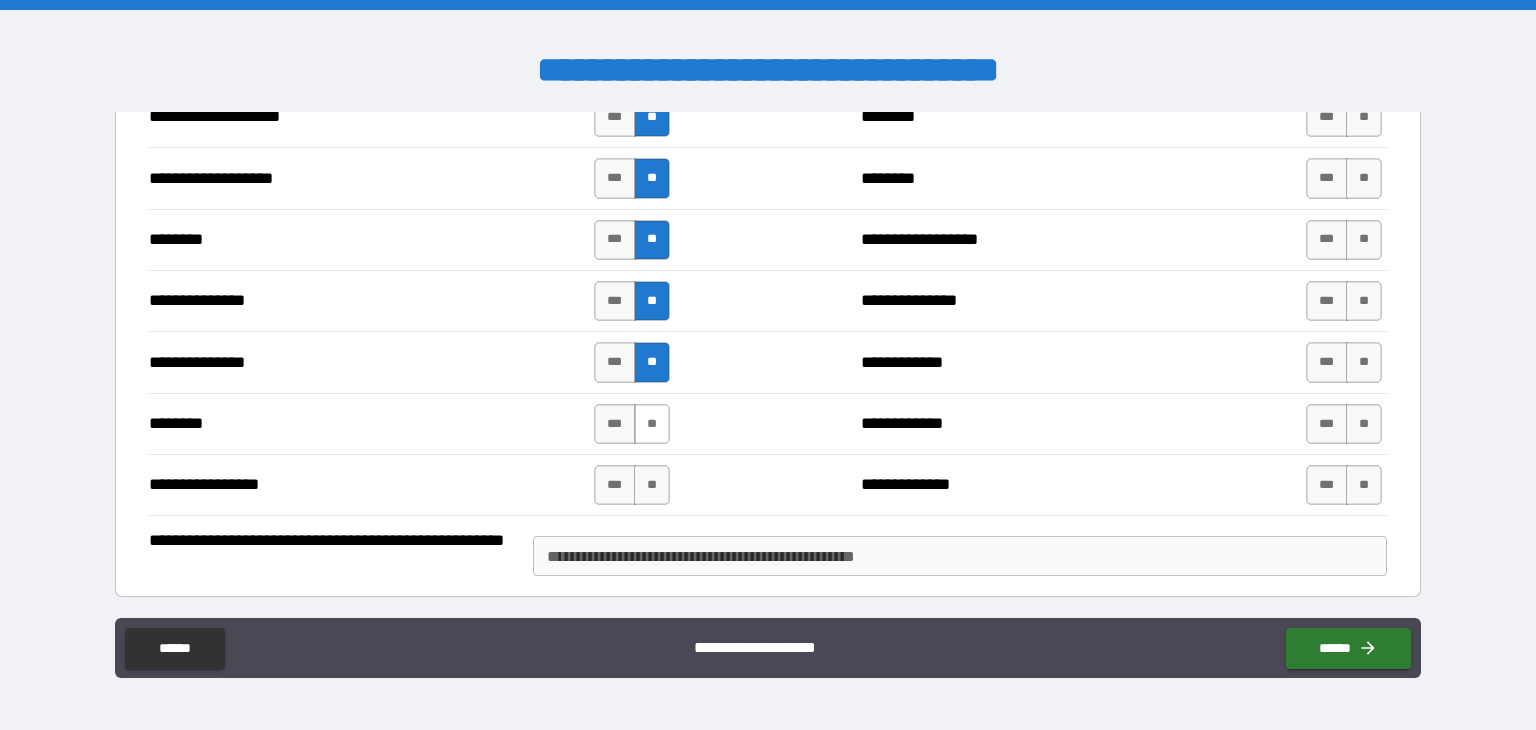 click on "**" at bounding box center (652, 424) 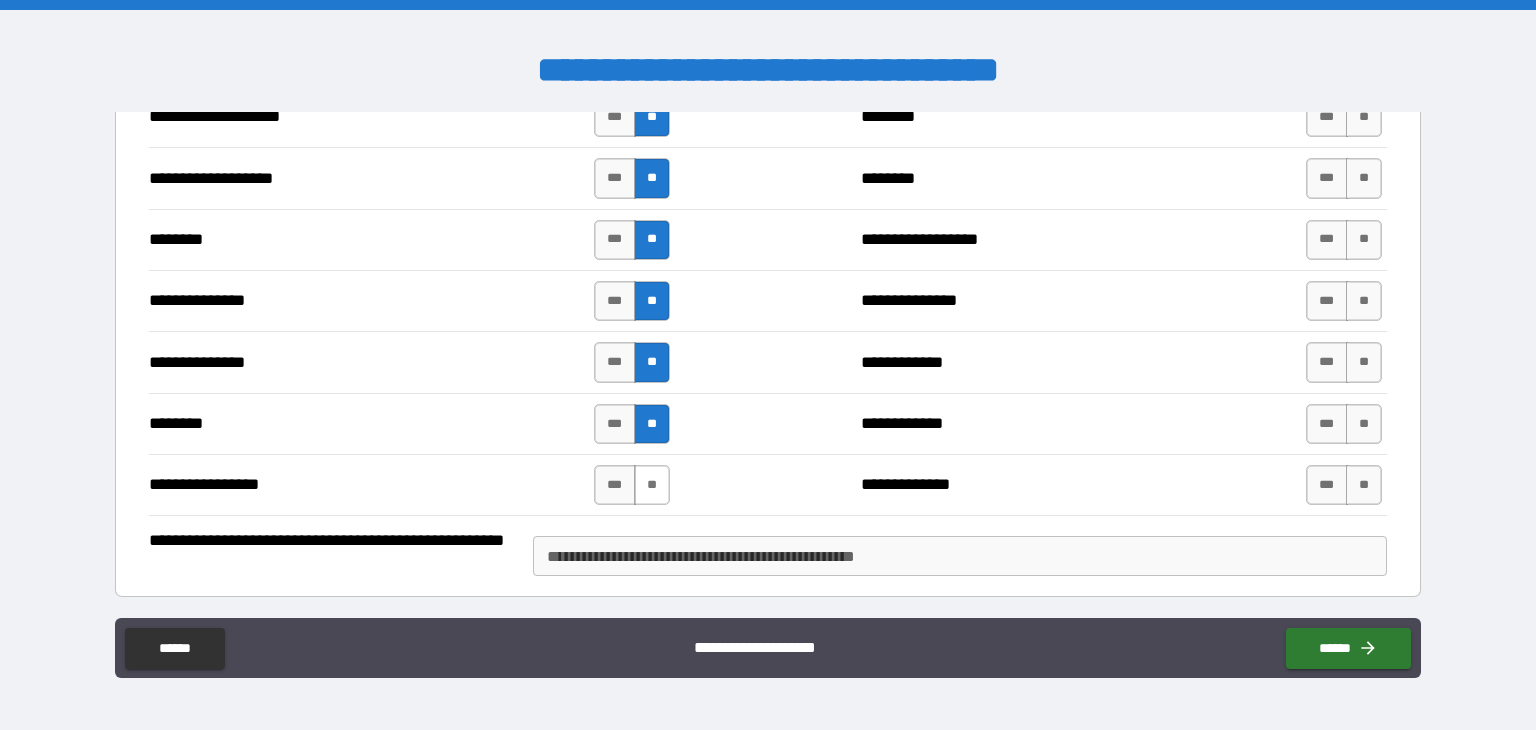 click on "**" at bounding box center [652, 485] 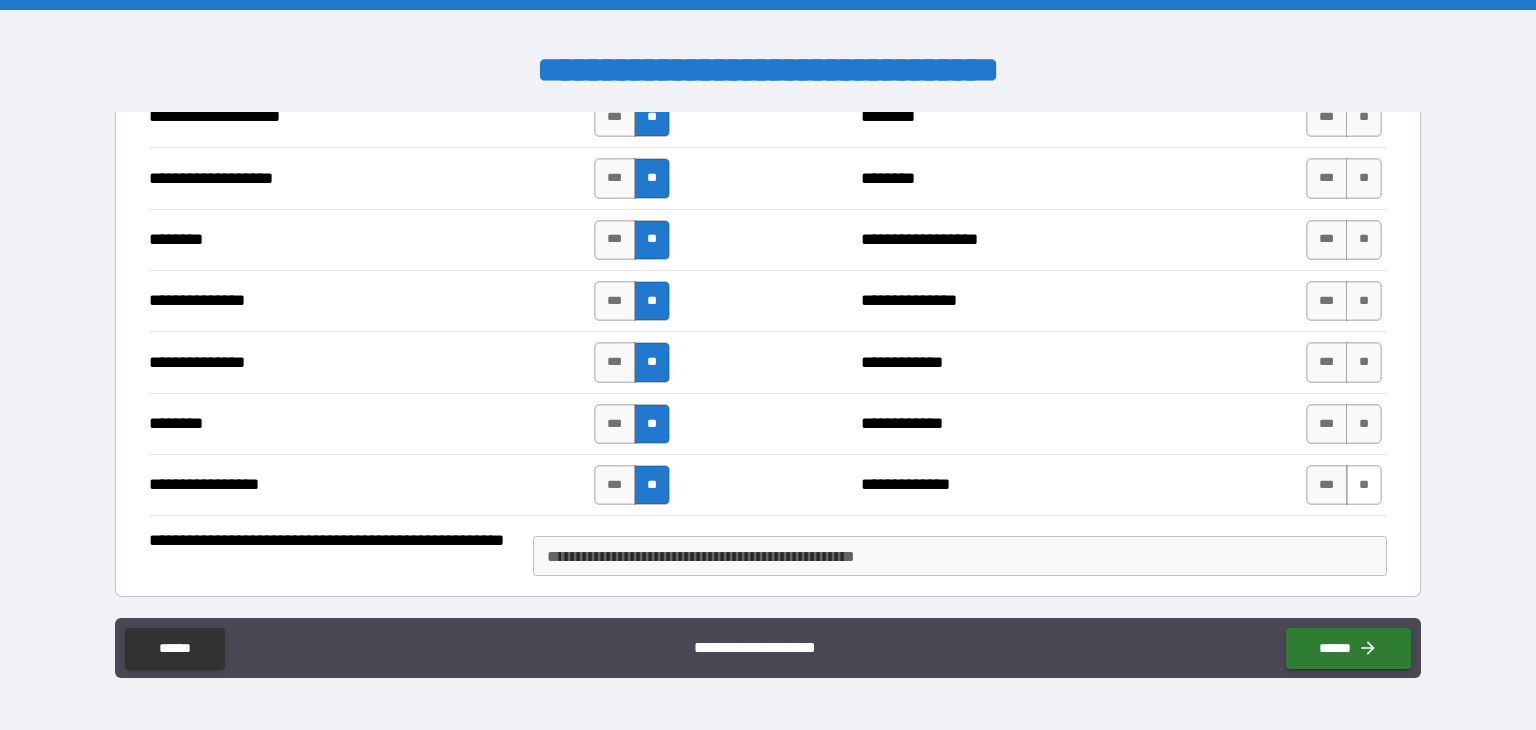 click on "**" at bounding box center [1364, 485] 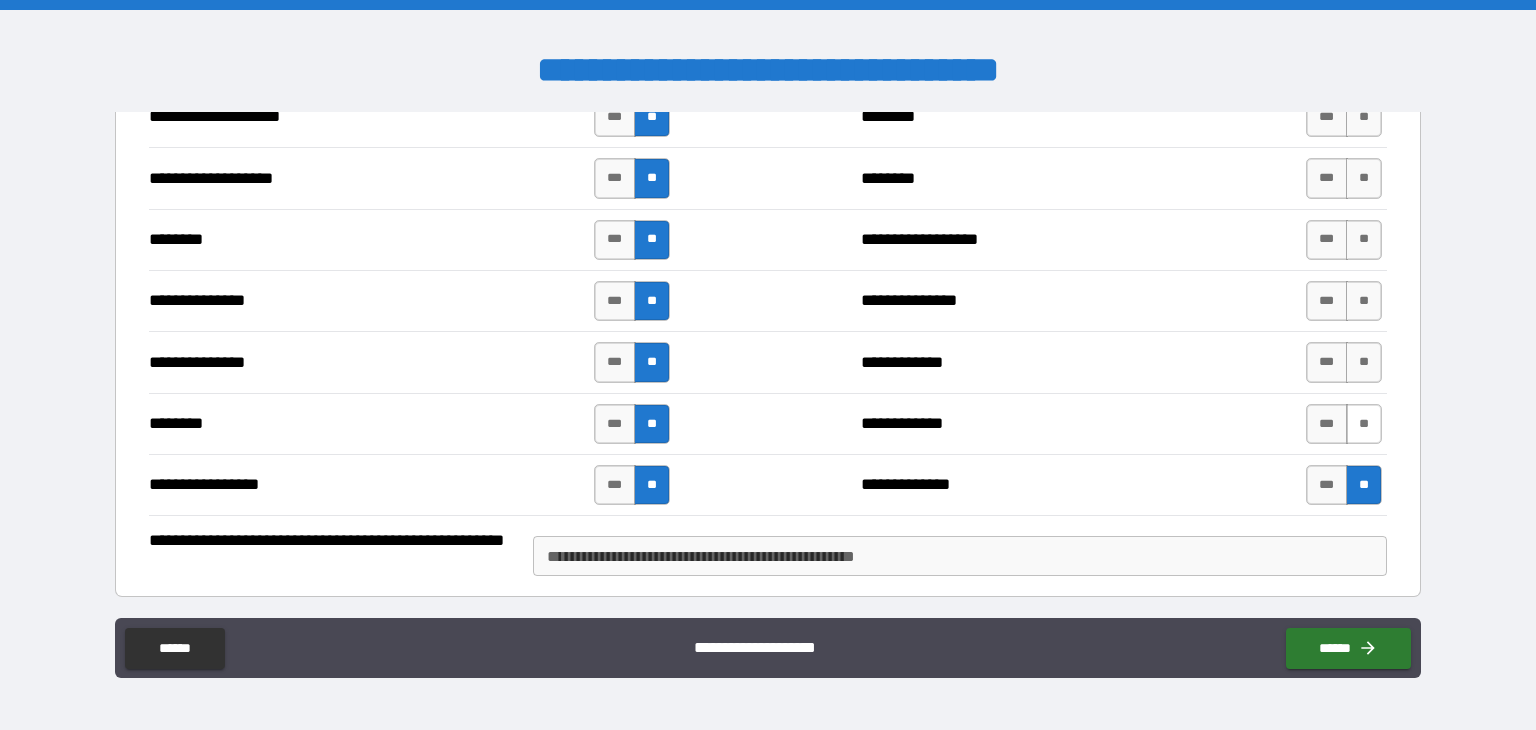 click on "**" at bounding box center [1364, 424] 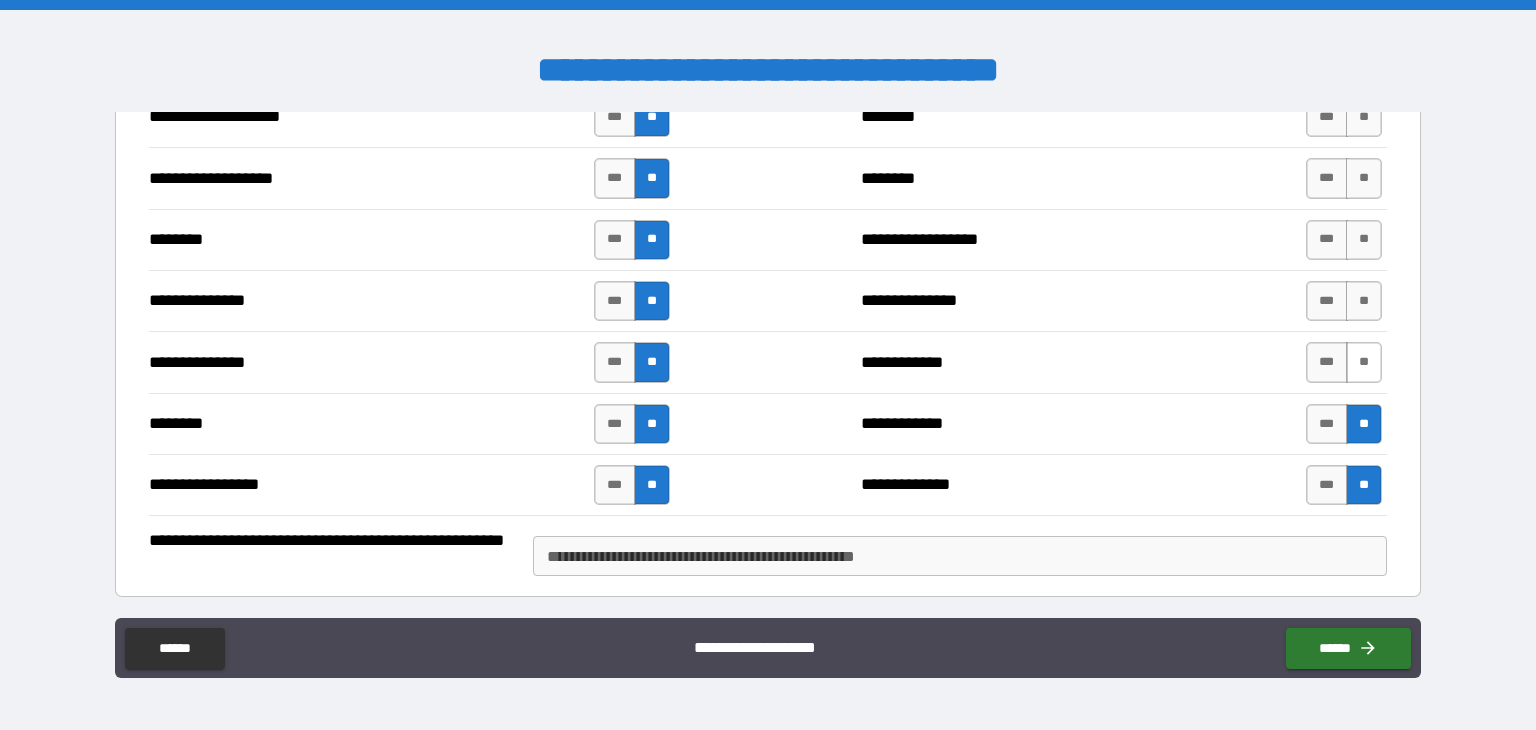 click on "**" at bounding box center [1364, 362] 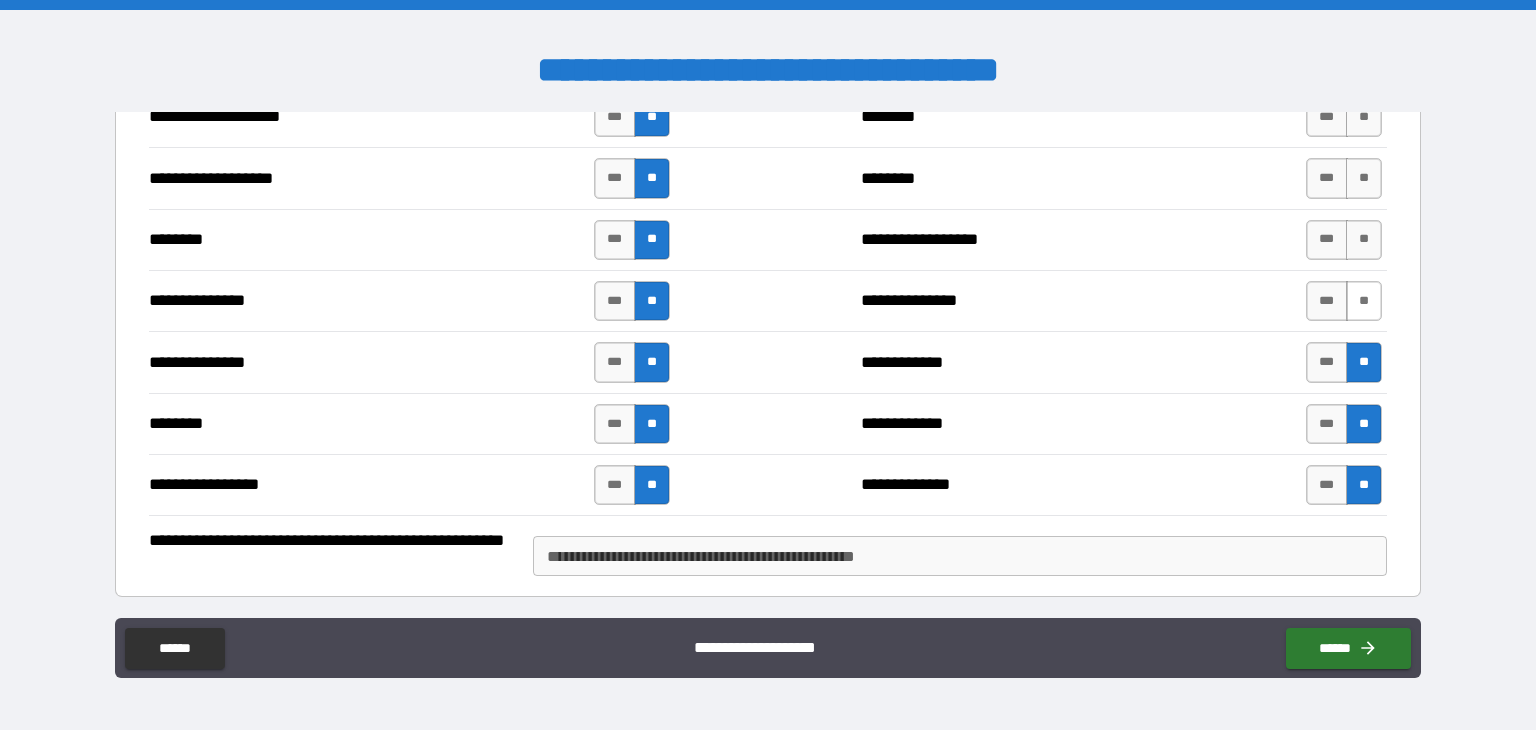 click on "**" at bounding box center [1364, 301] 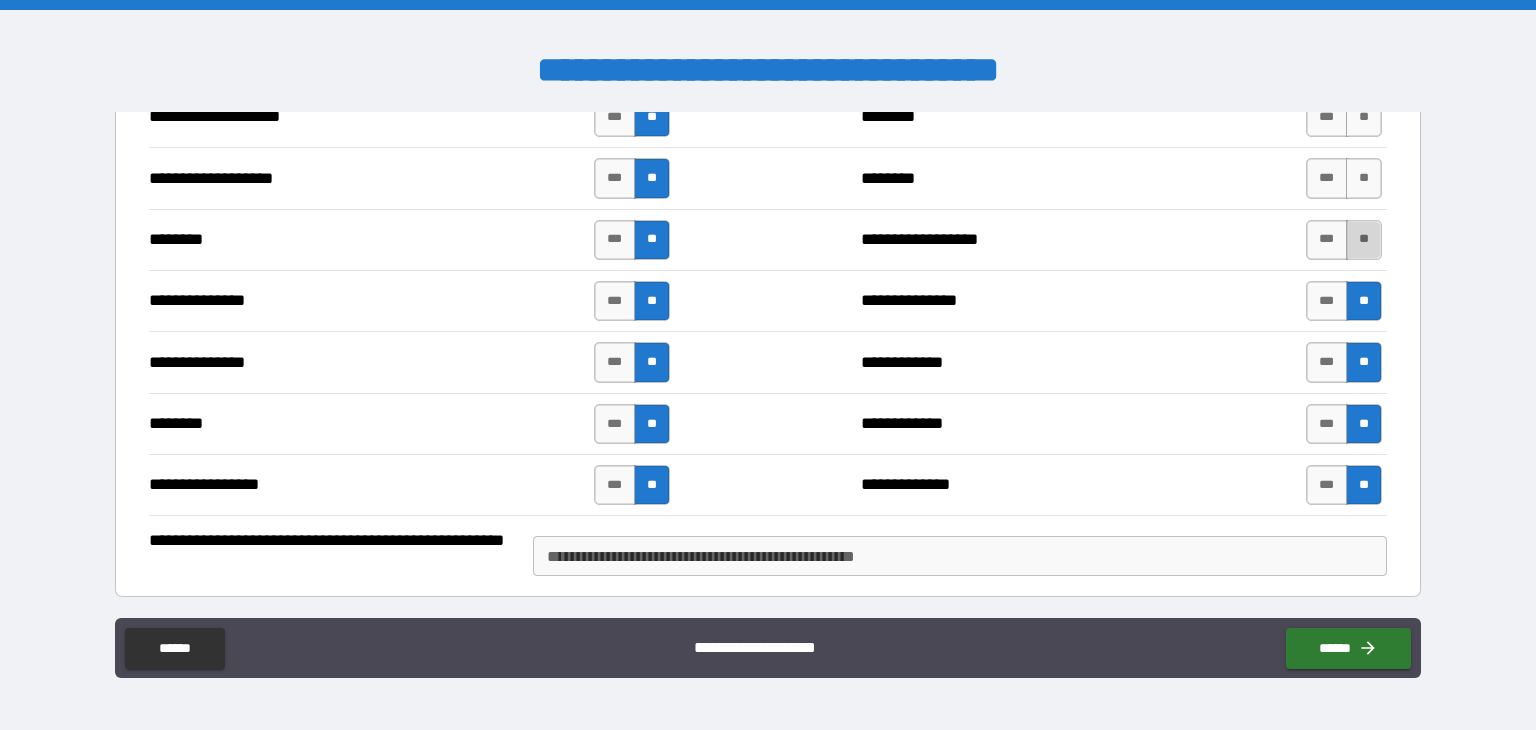 click on "**" at bounding box center (1364, 240) 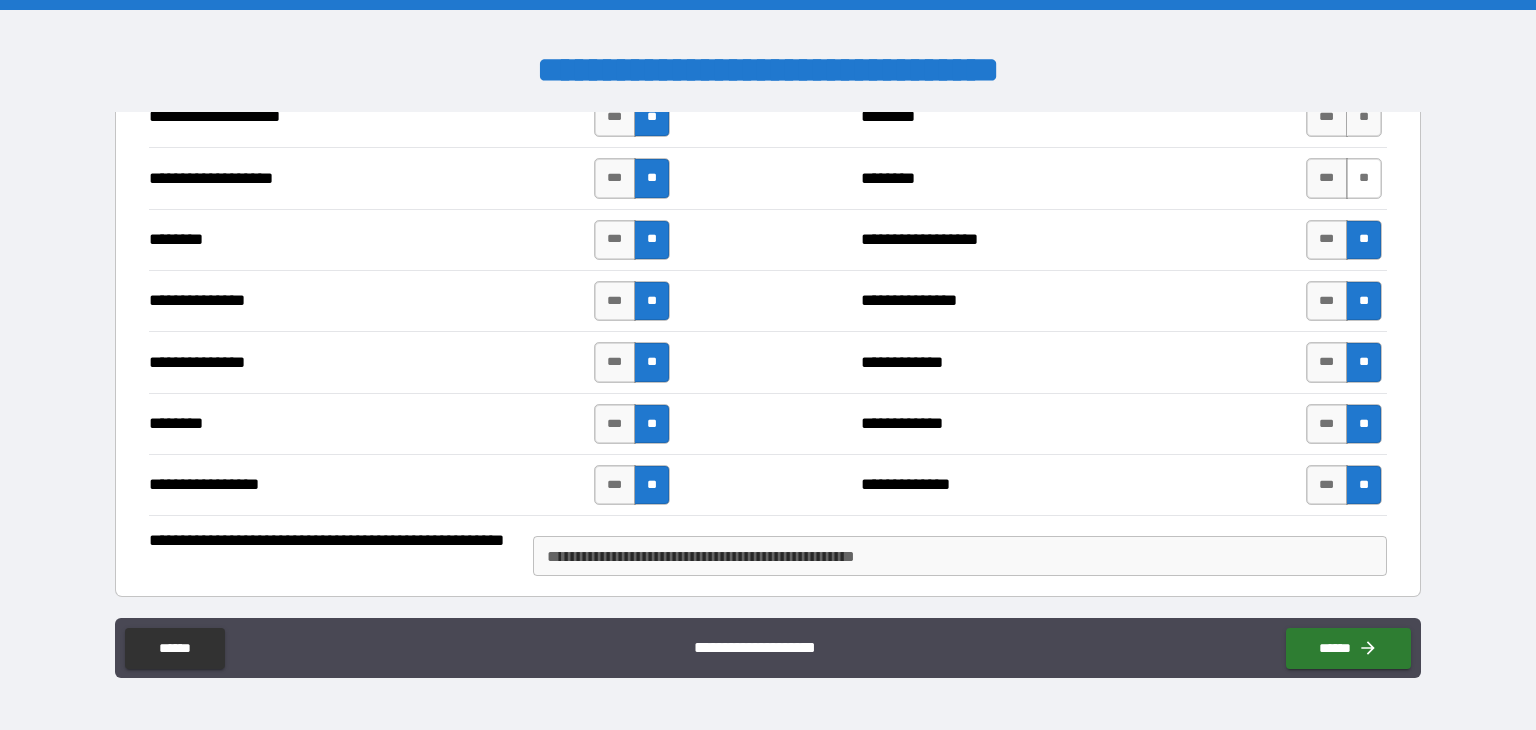 click on "**" at bounding box center (1364, 178) 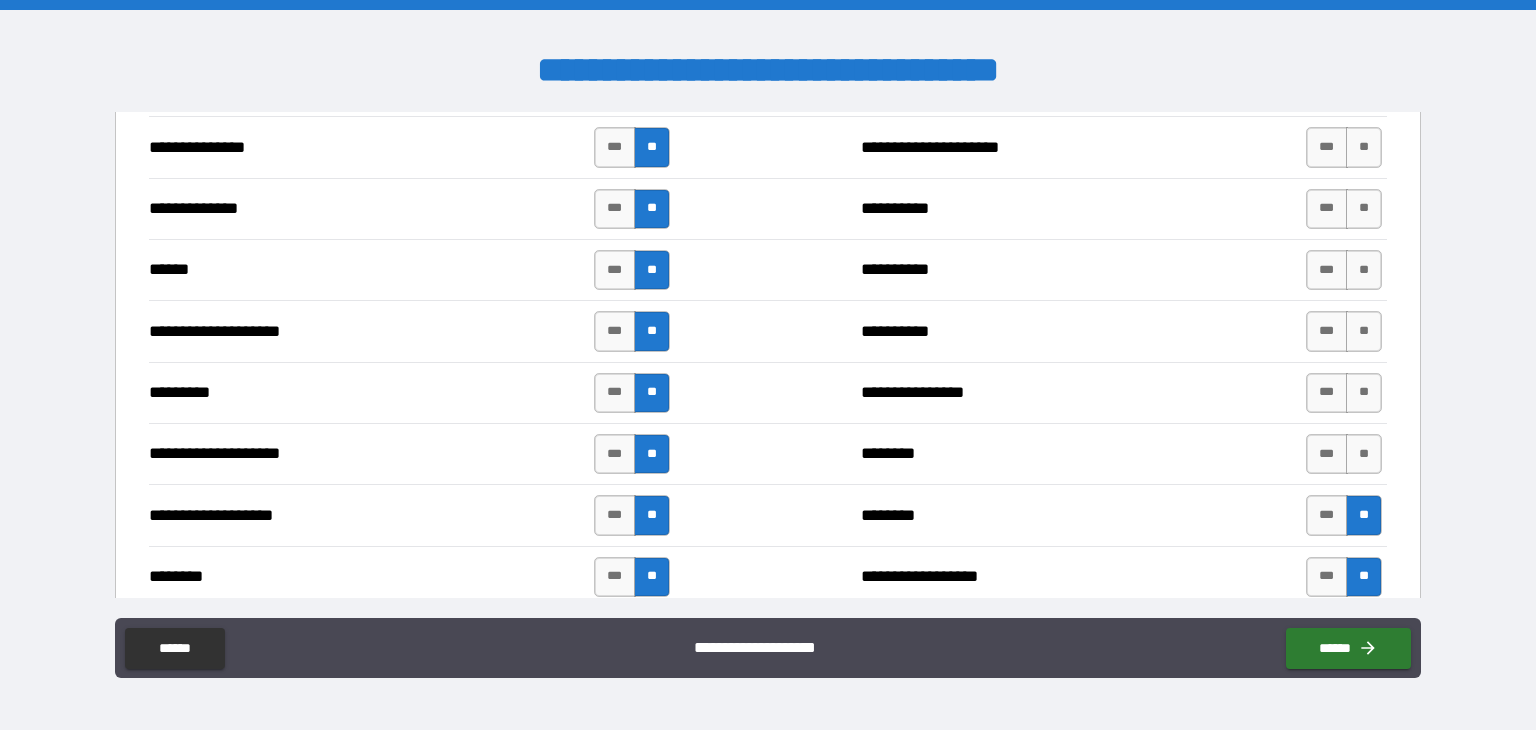 scroll, scrollTop: 1802, scrollLeft: 0, axis: vertical 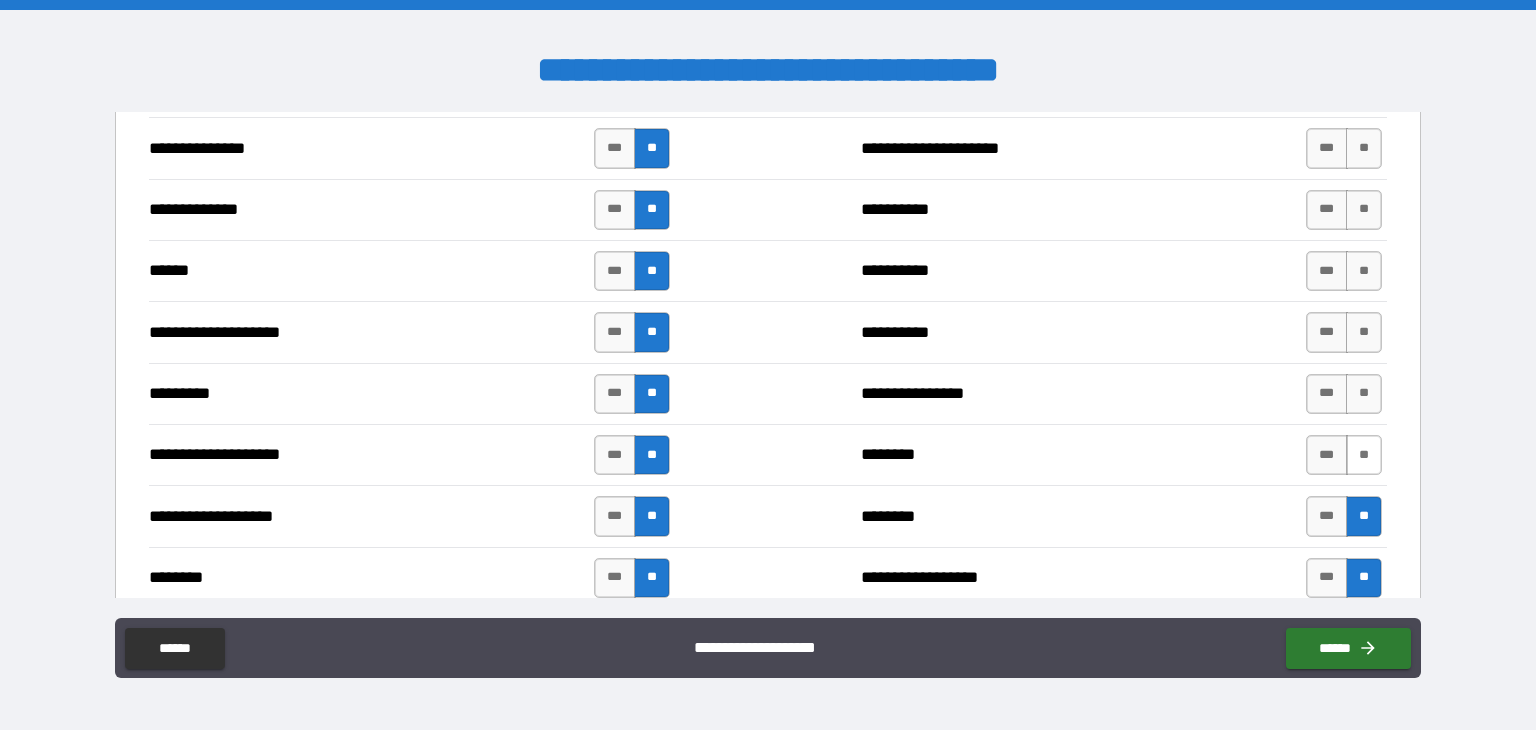 click on "**" at bounding box center [1364, 455] 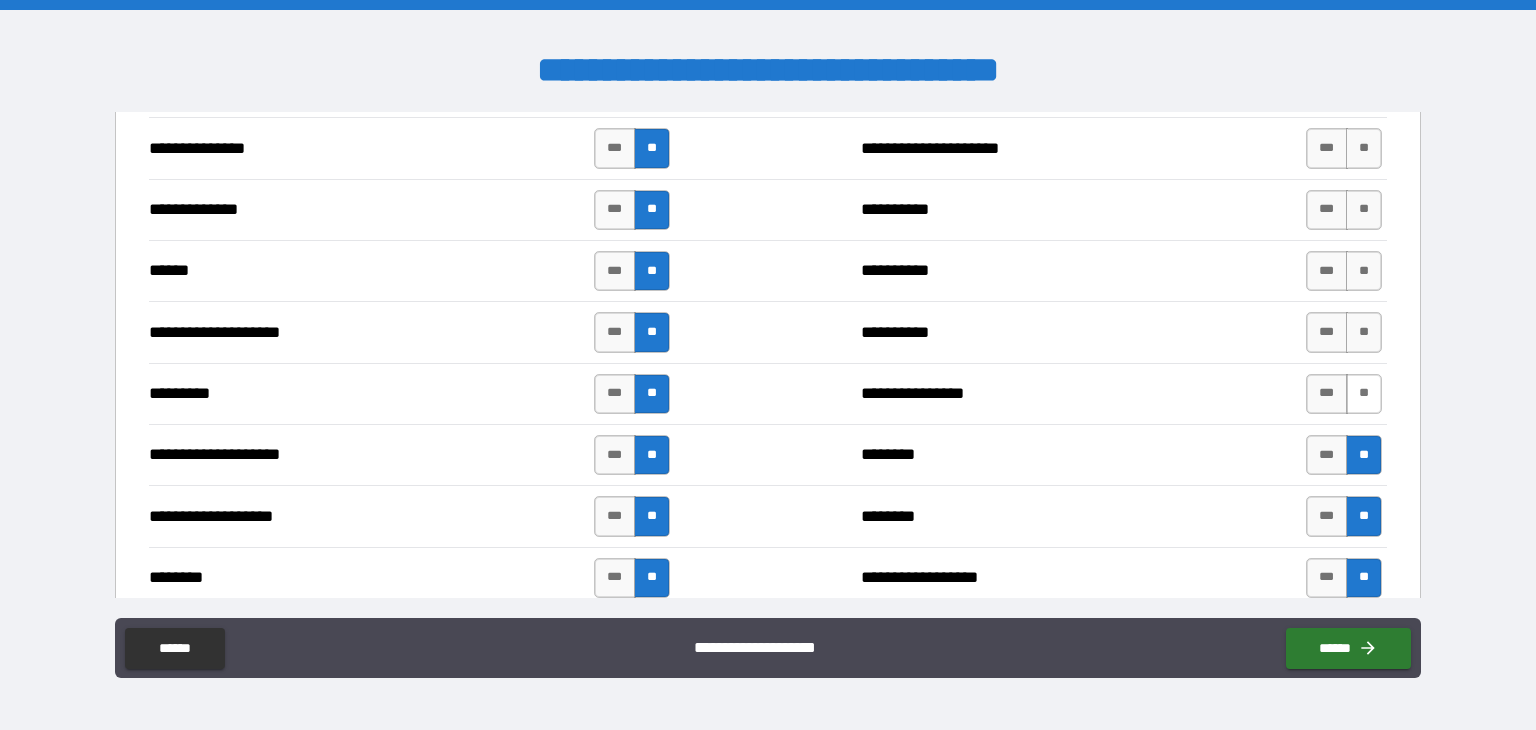 click on "**" at bounding box center (1364, 394) 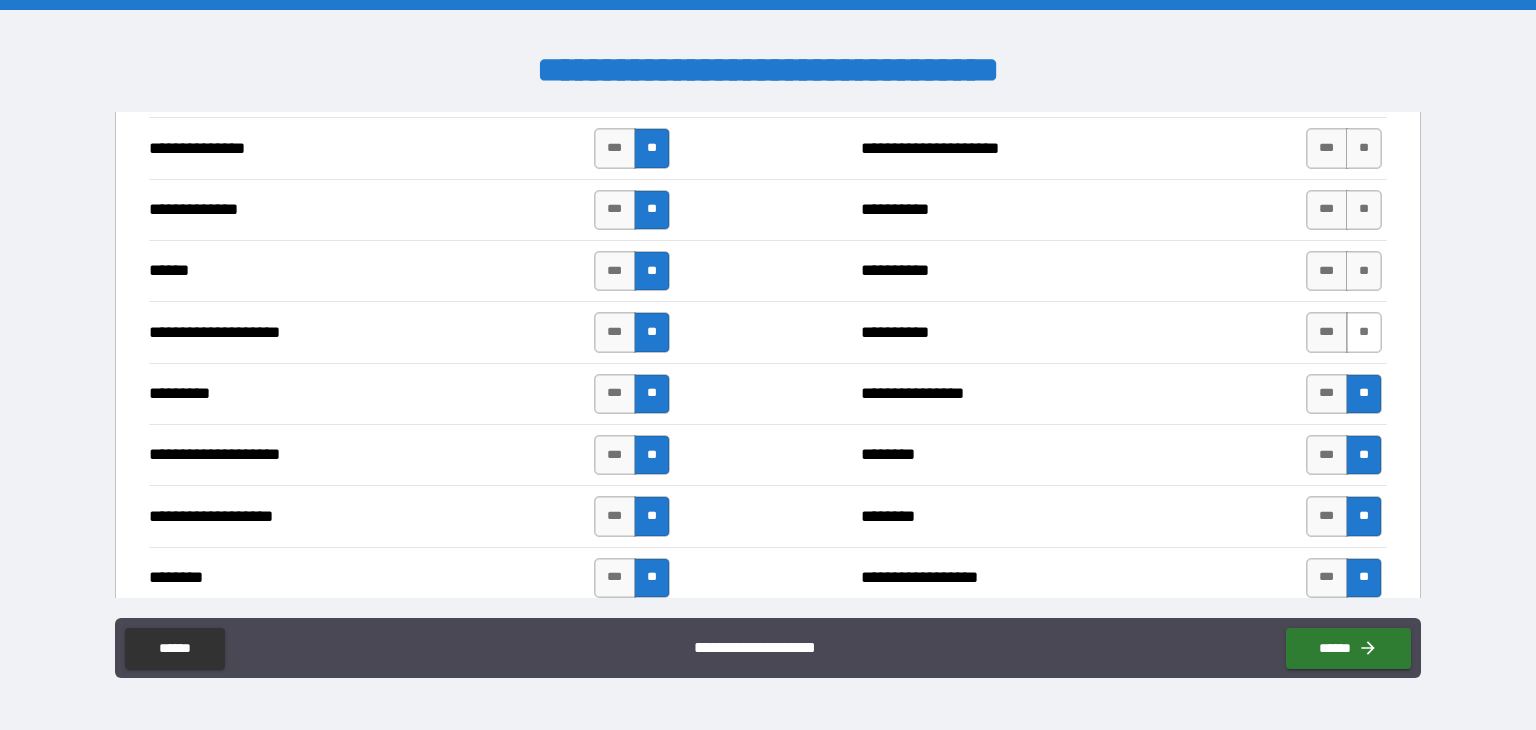 click on "**" at bounding box center [1364, 332] 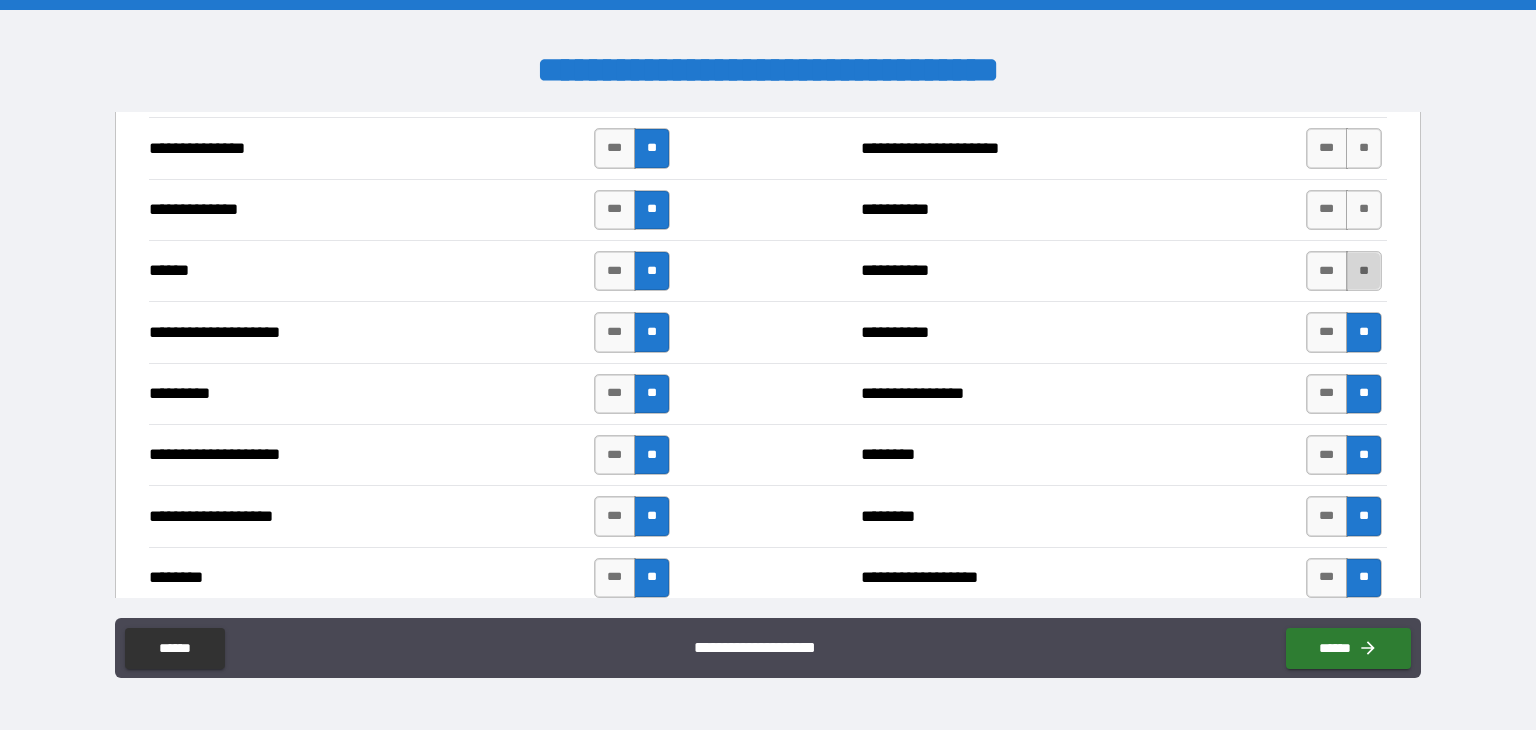 click on "**" at bounding box center [1364, 271] 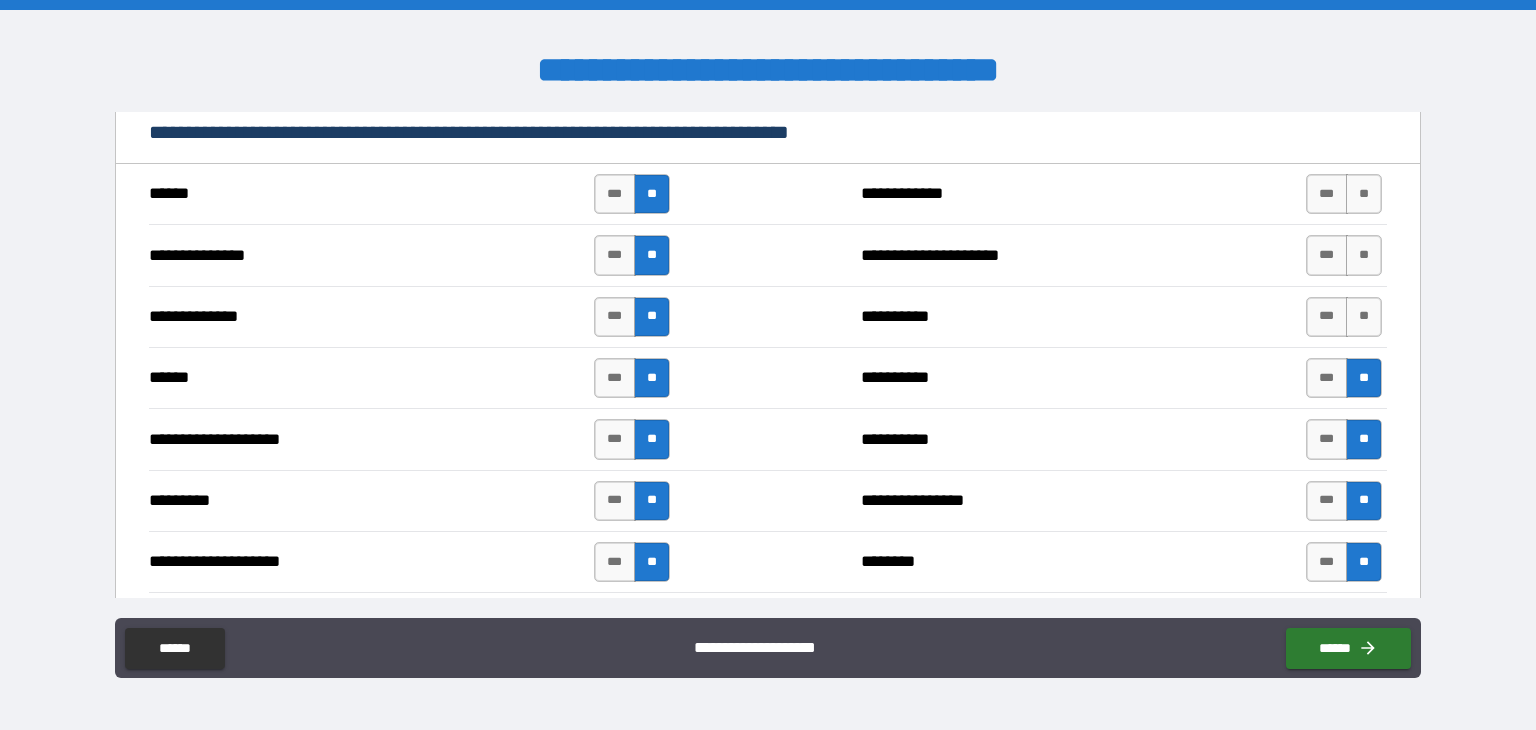 scroll, scrollTop: 1684, scrollLeft: 0, axis: vertical 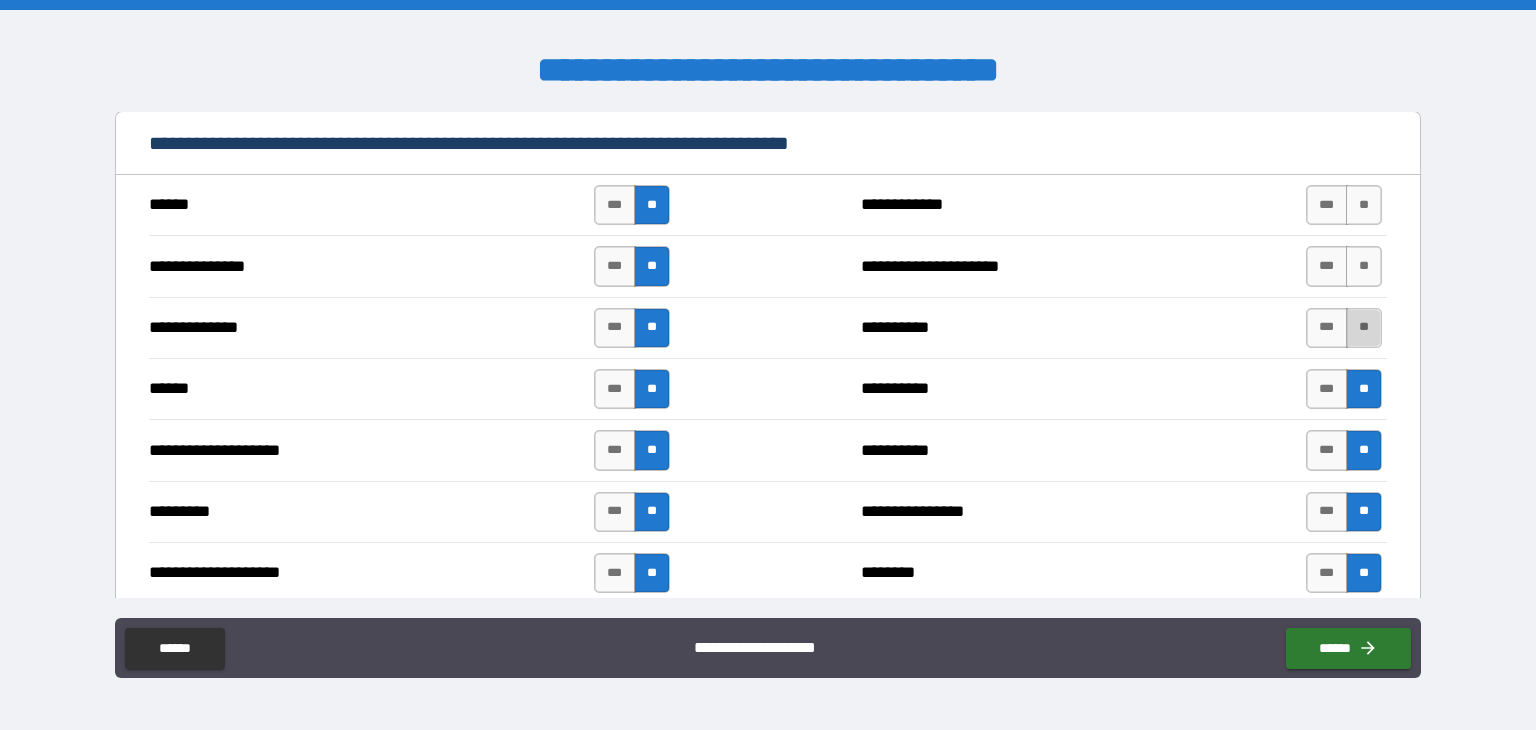 click on "**" at bounding box center [1364, 328] 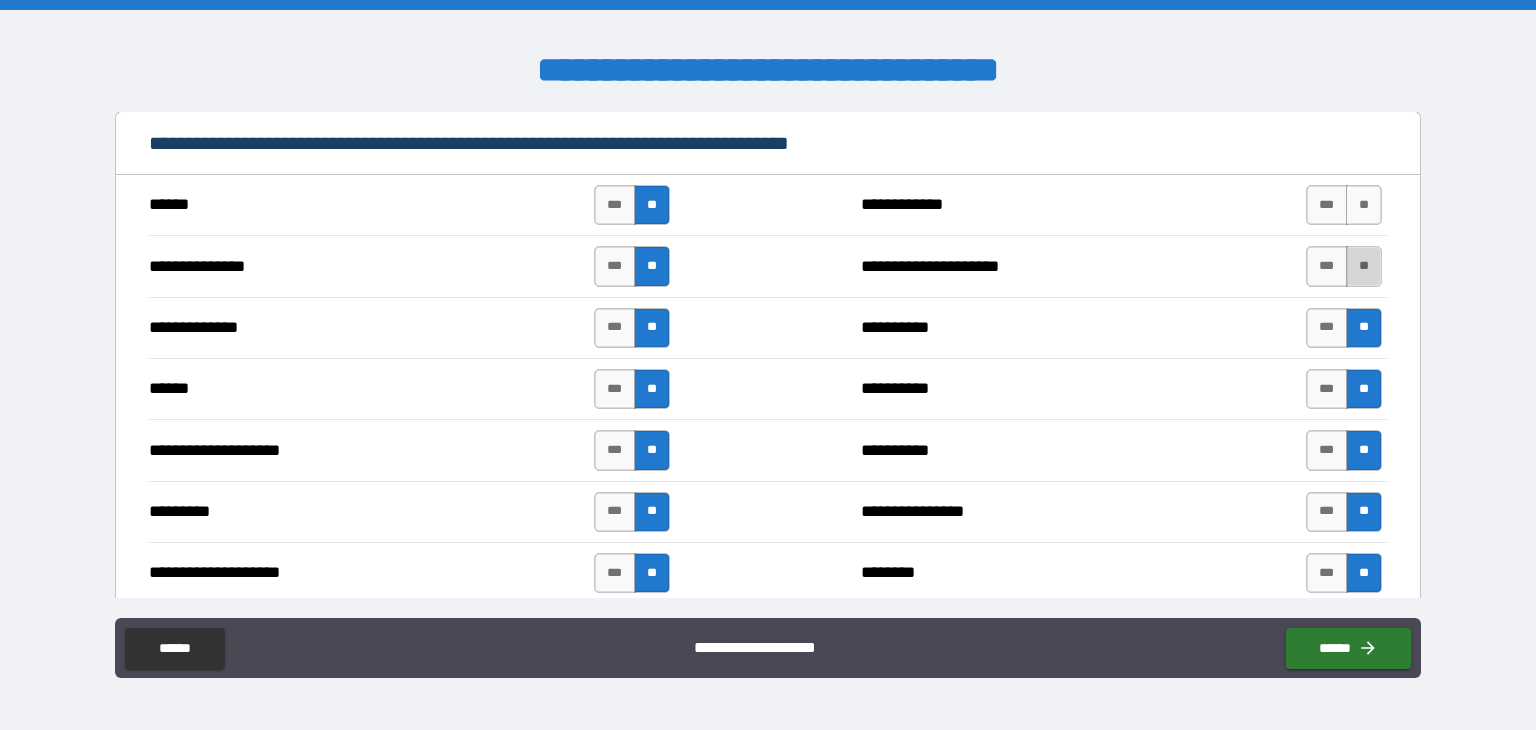 click on "**" at bounding box center [1364, 266] 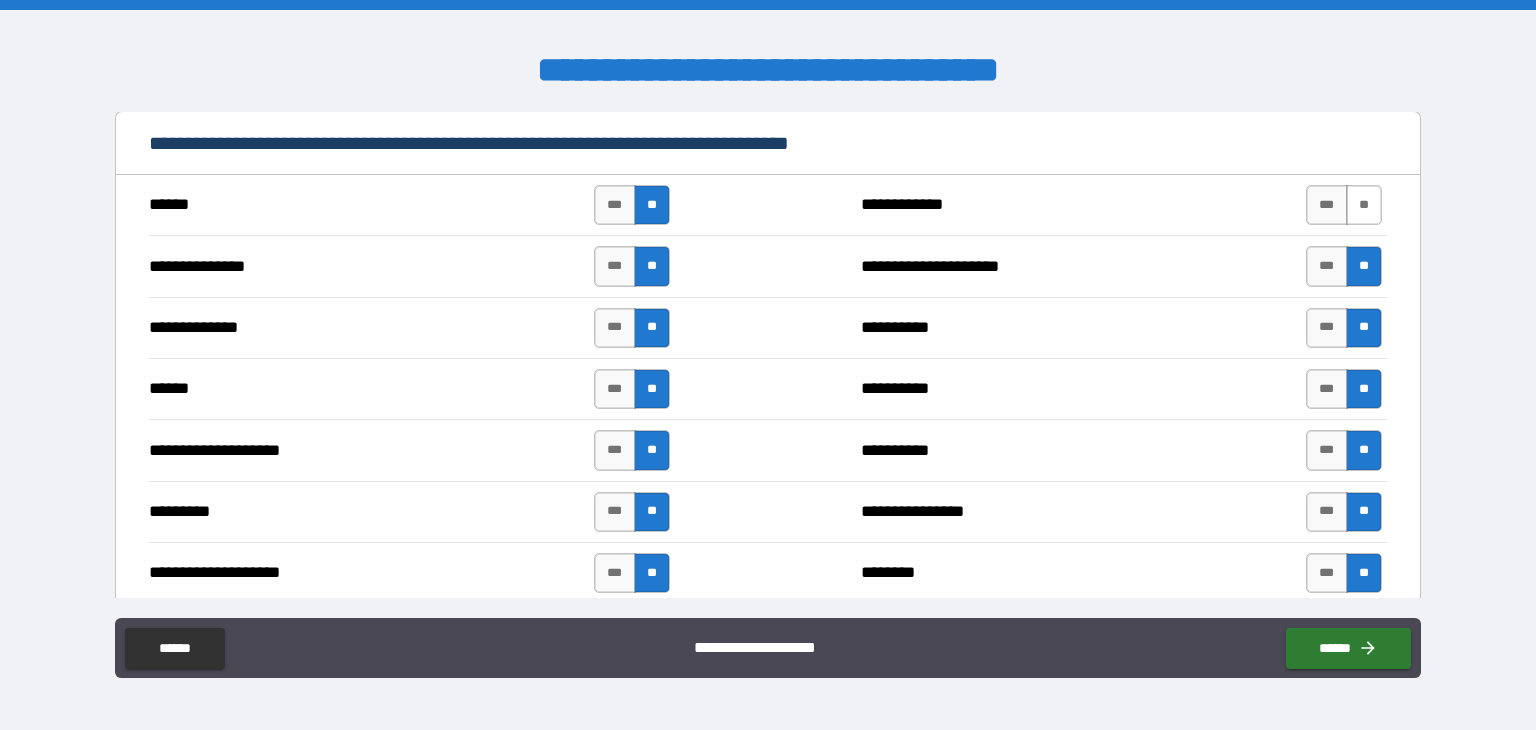 click on "**" at bounding box center (1364, 205) 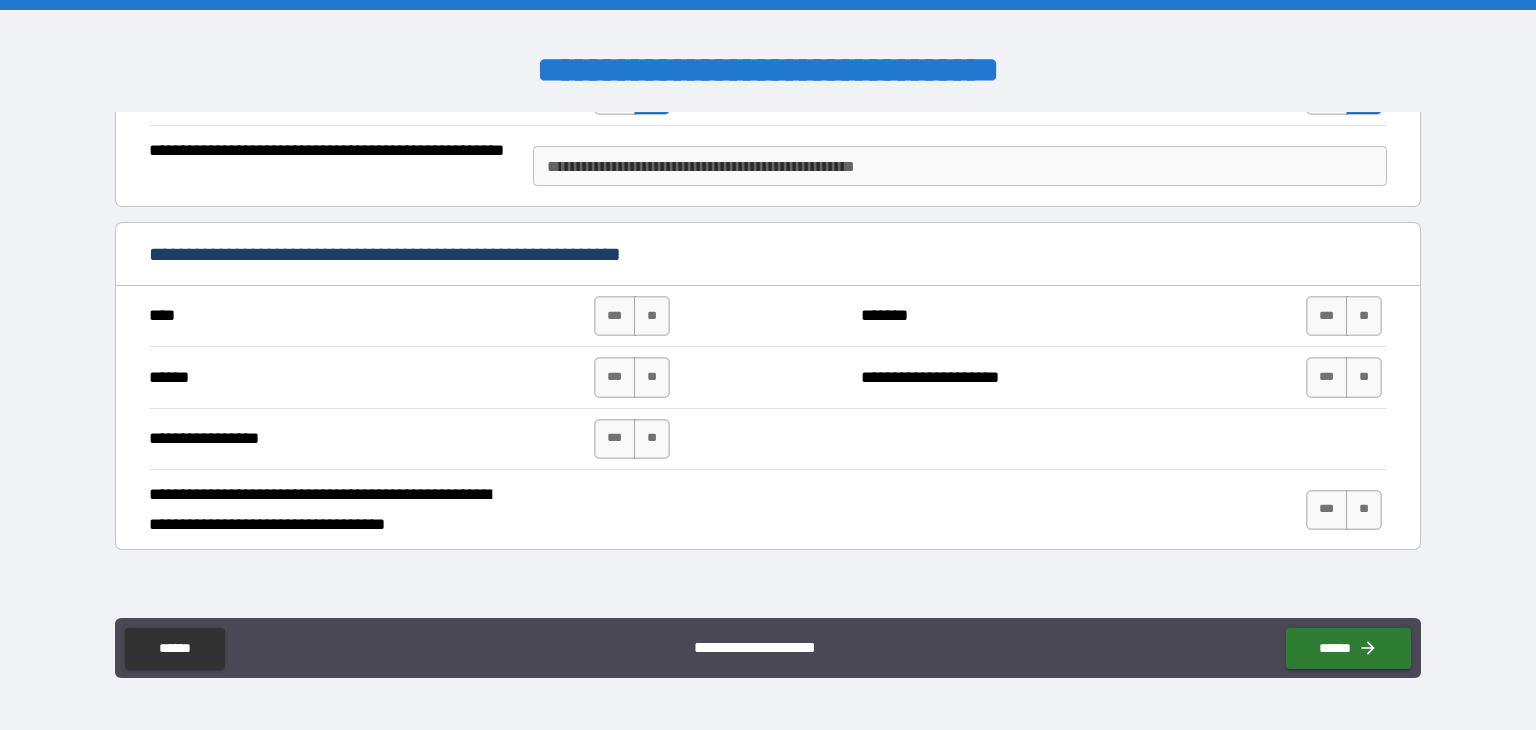 scroll, scrollTop: 2575, scrollLeft: 0, axis: vertical 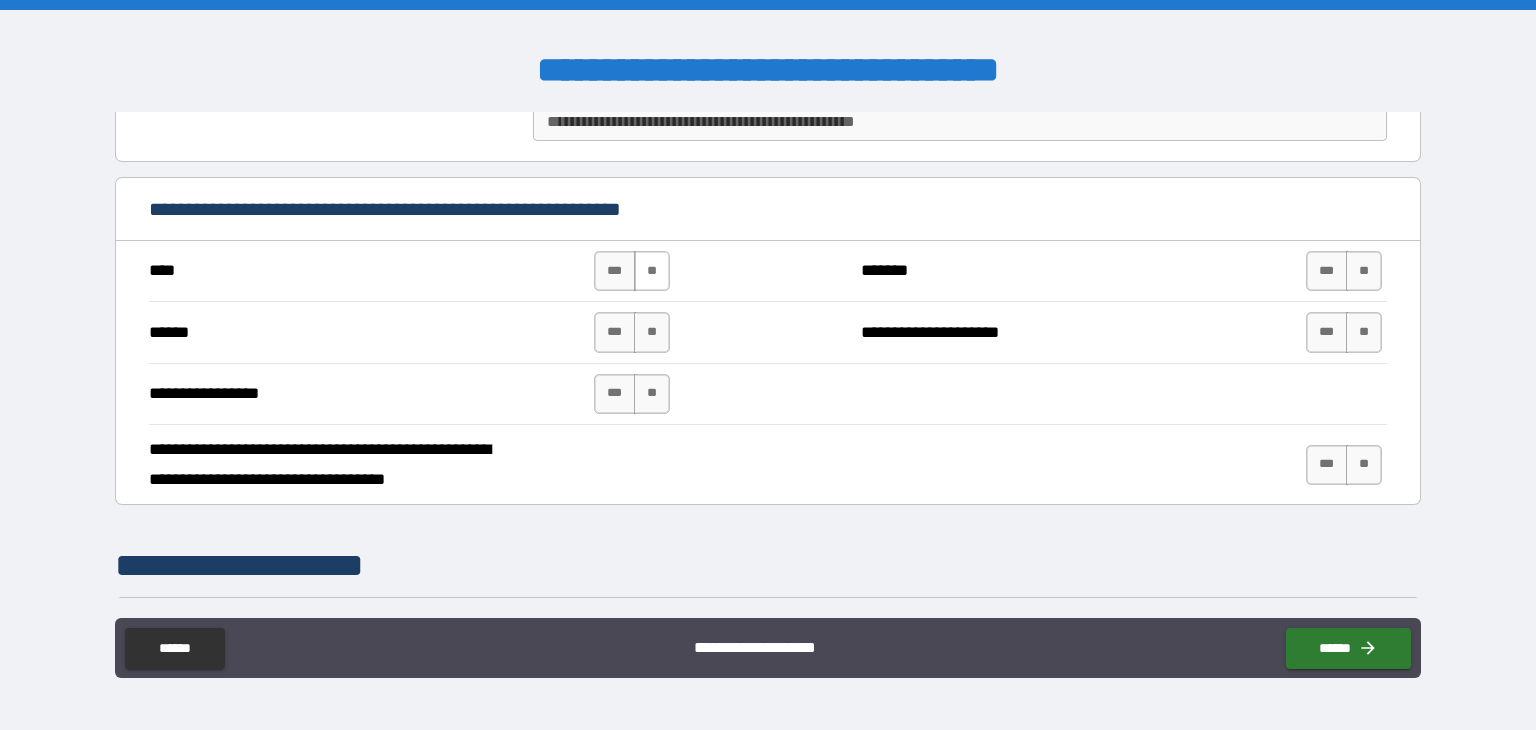 click on "**" at bounding box center (652, 271) 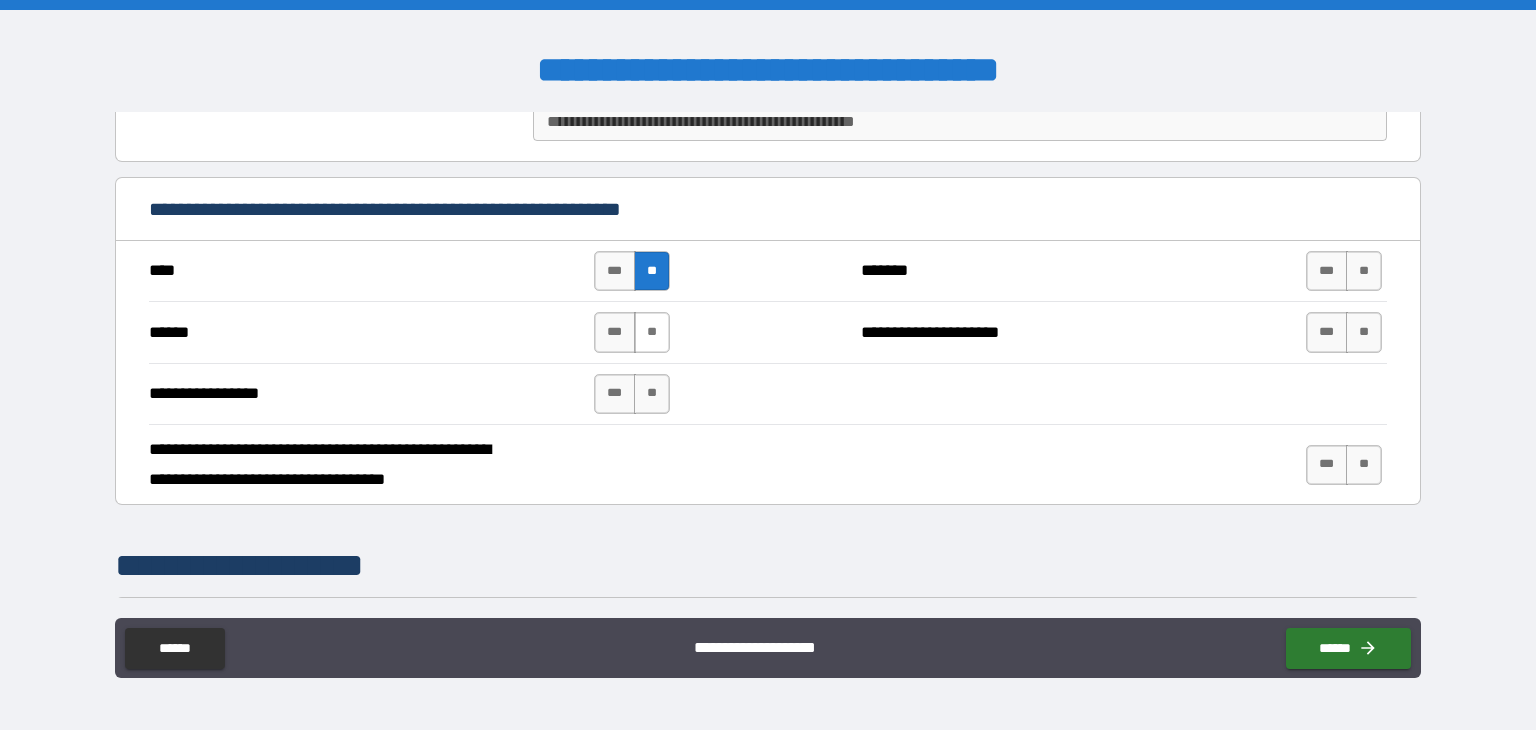 click on "**" at bounding box center [652, 332] 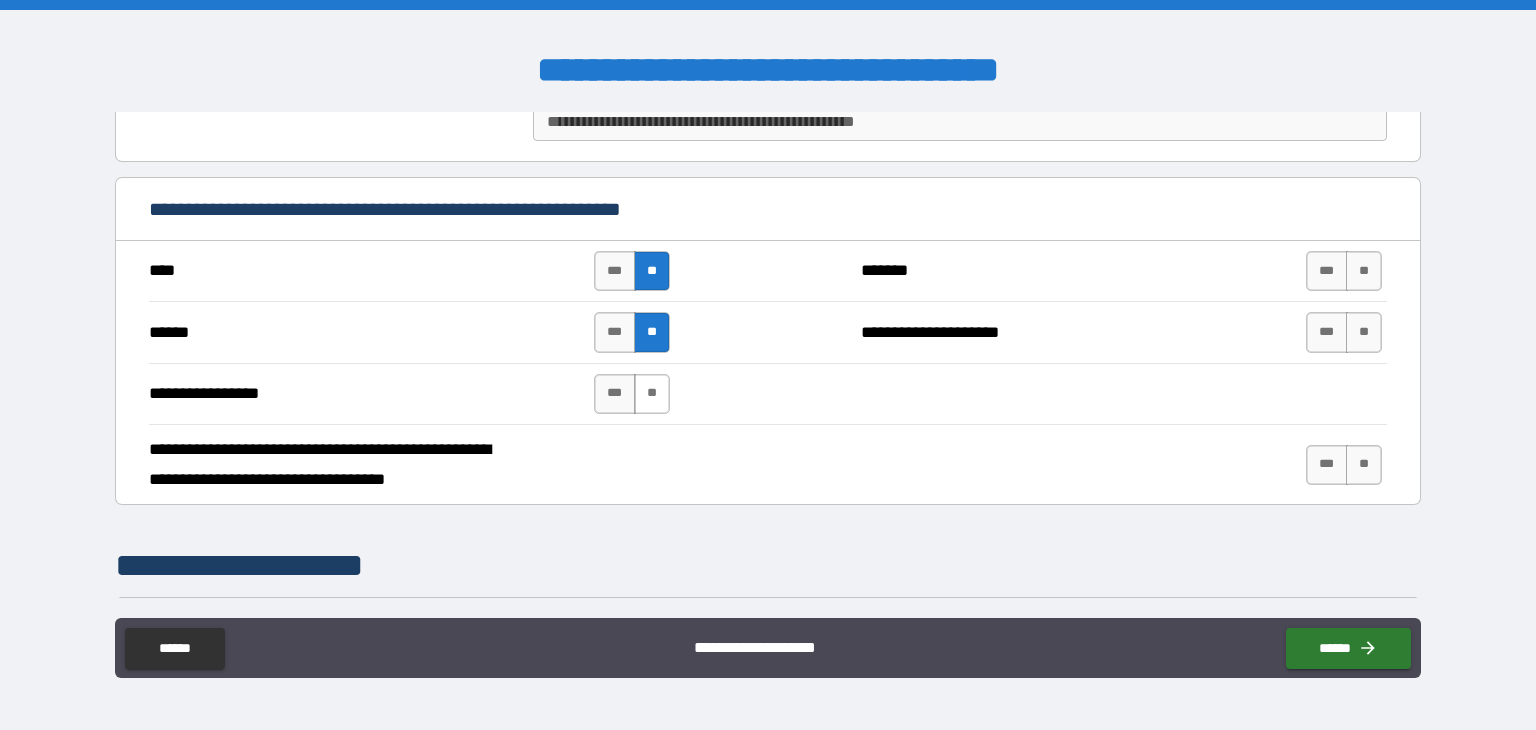 click on "**" at bounding box center (652, 394) 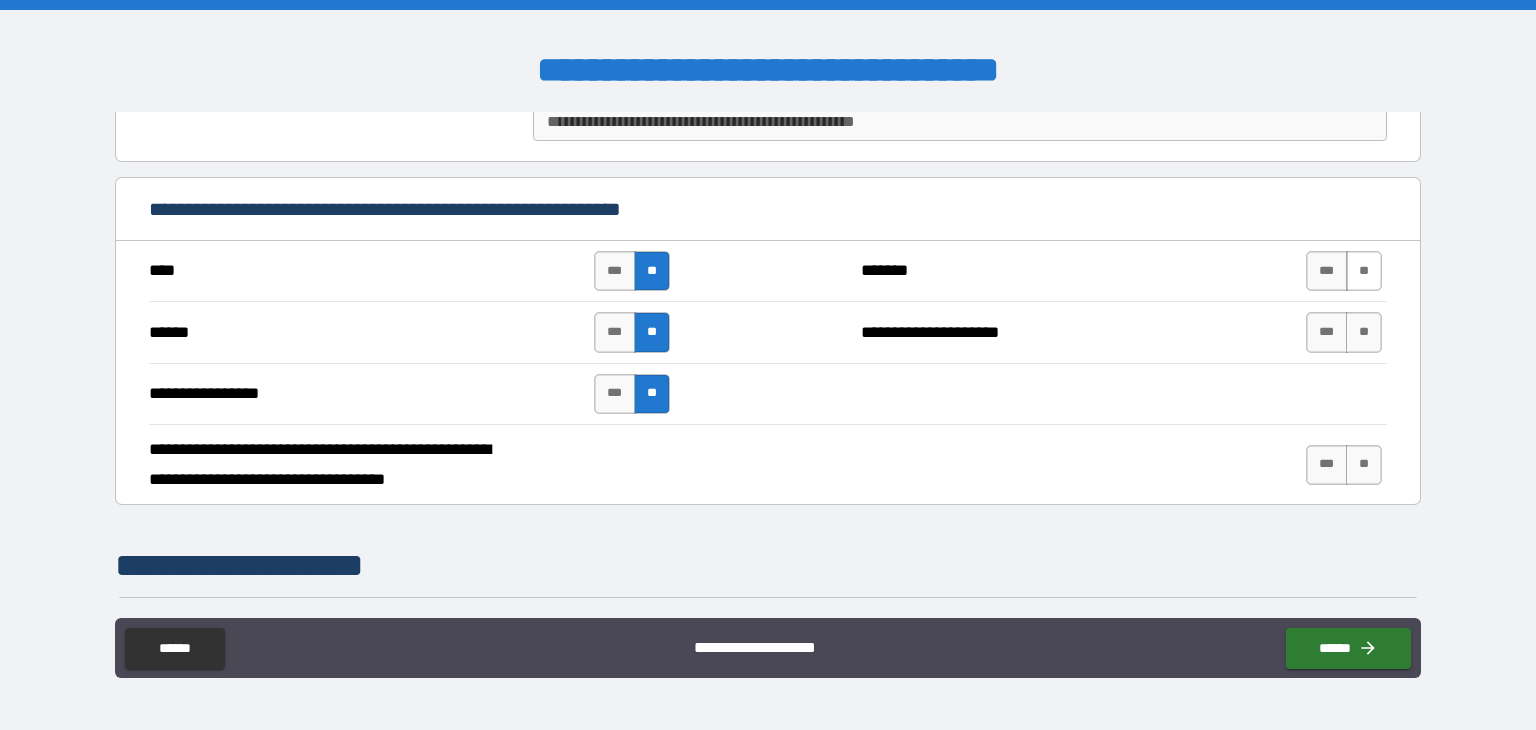 click on "**" at bounding box center [1364, 271] 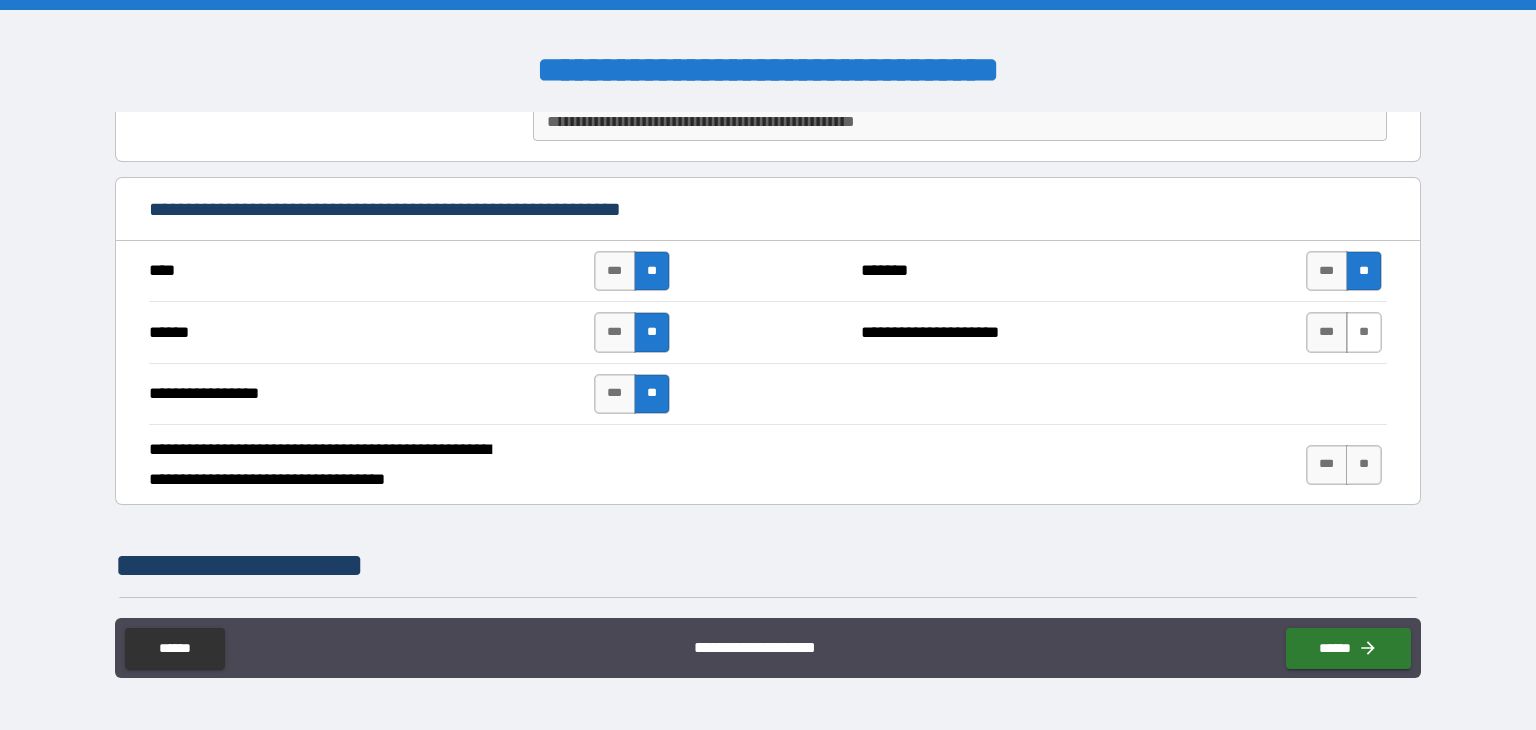 click on "**" at bounding box center [1364, 332] 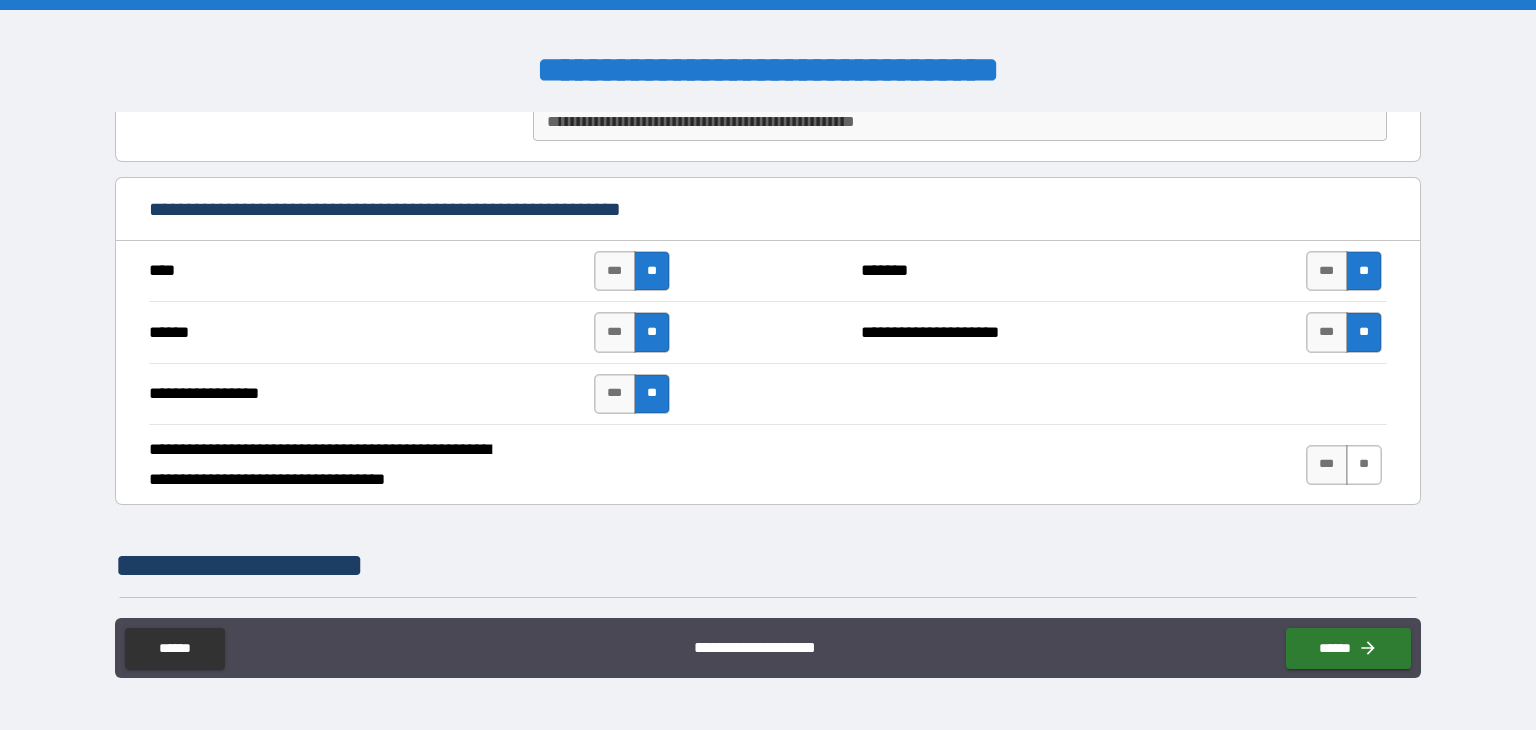 click on "**" at bounding box center [1364, 465] 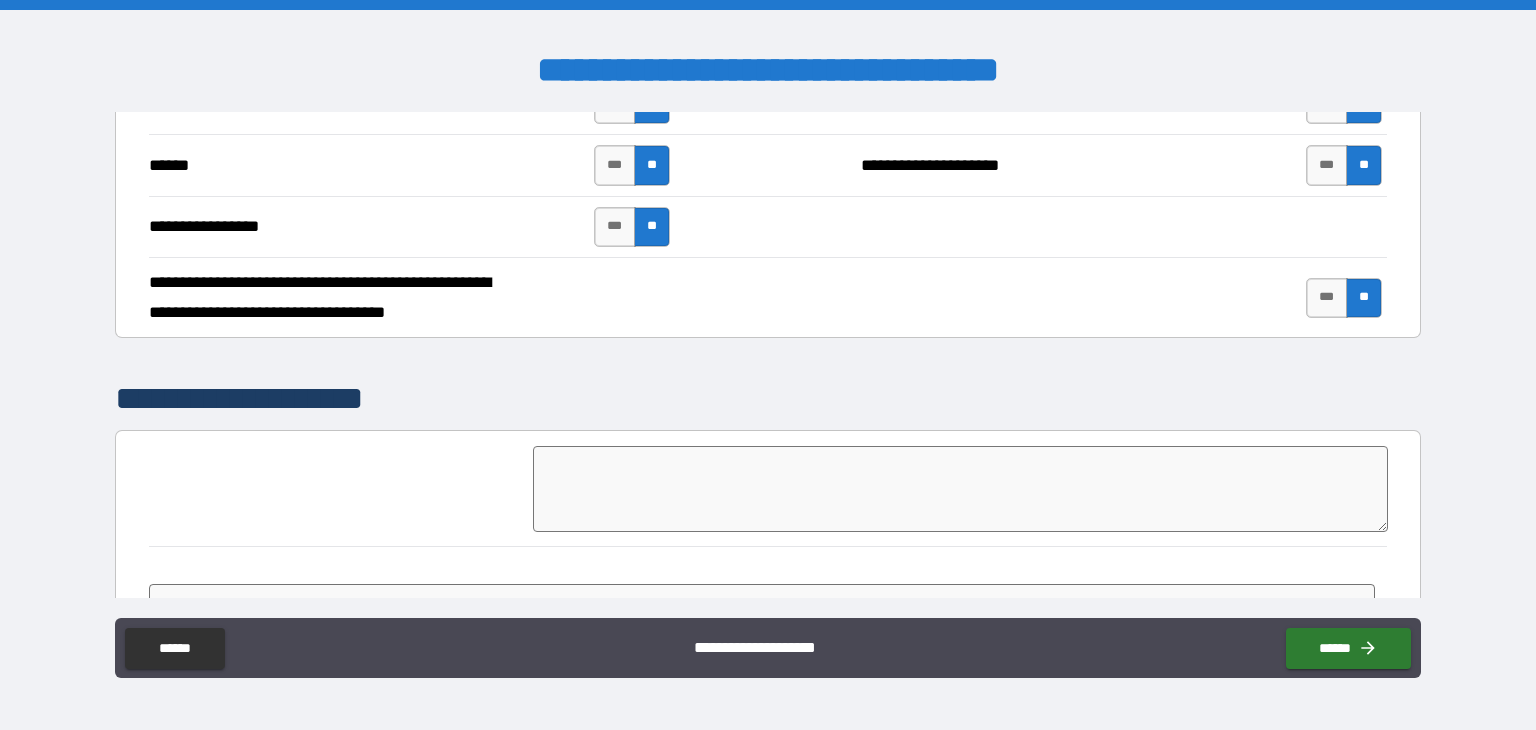 scroll, scrollTop: 2788, scrollLeft: 0, axis: vertical 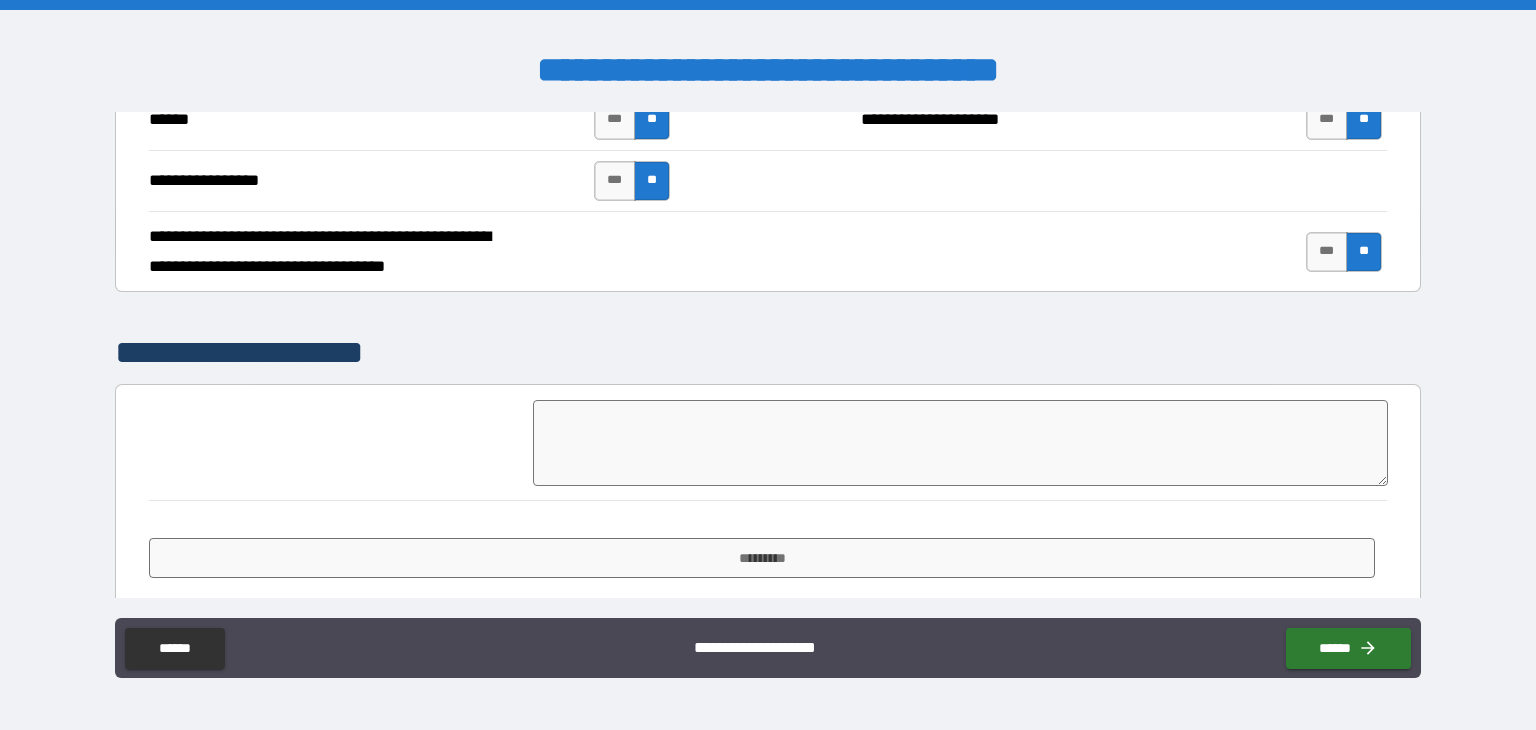 click at bounding box center [961, 443] 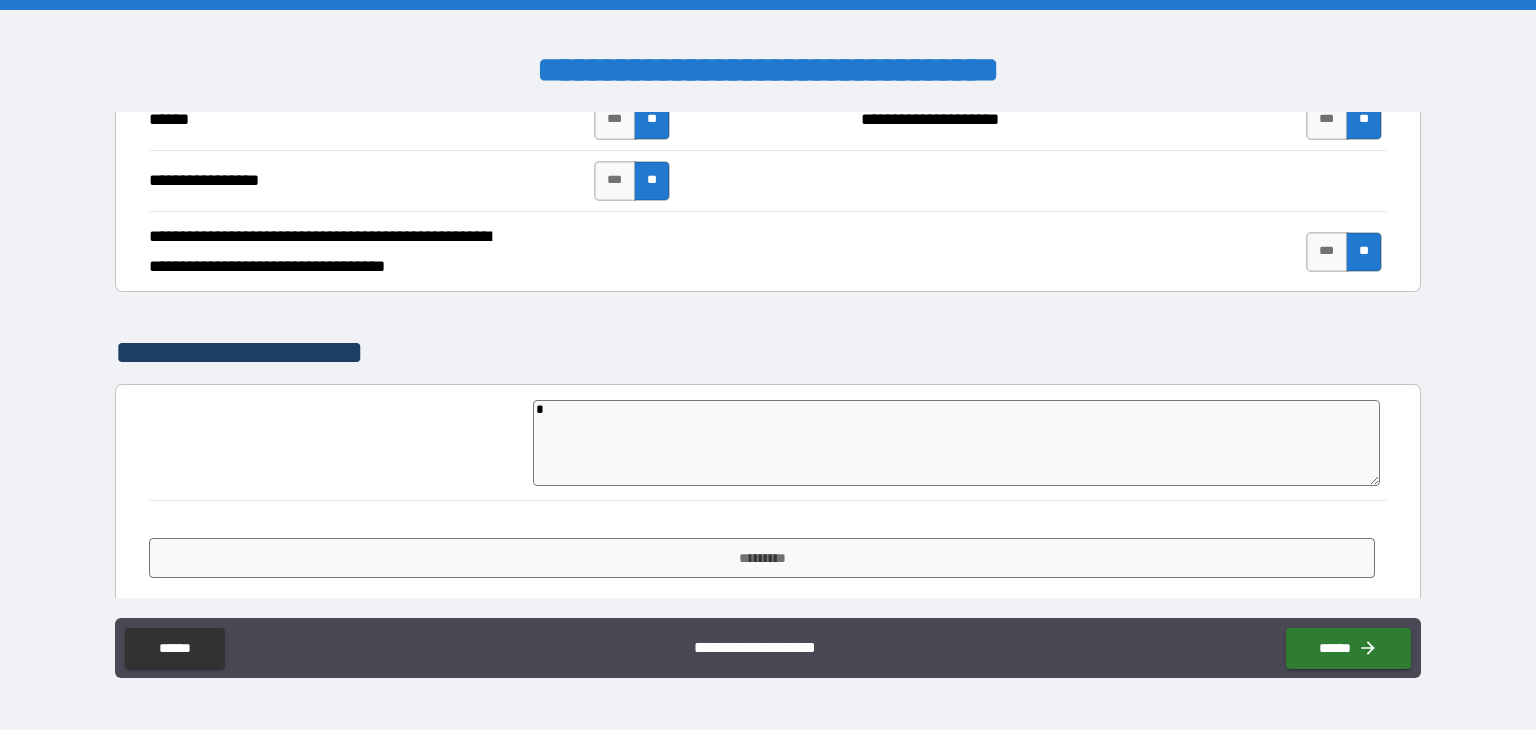 type on "*" 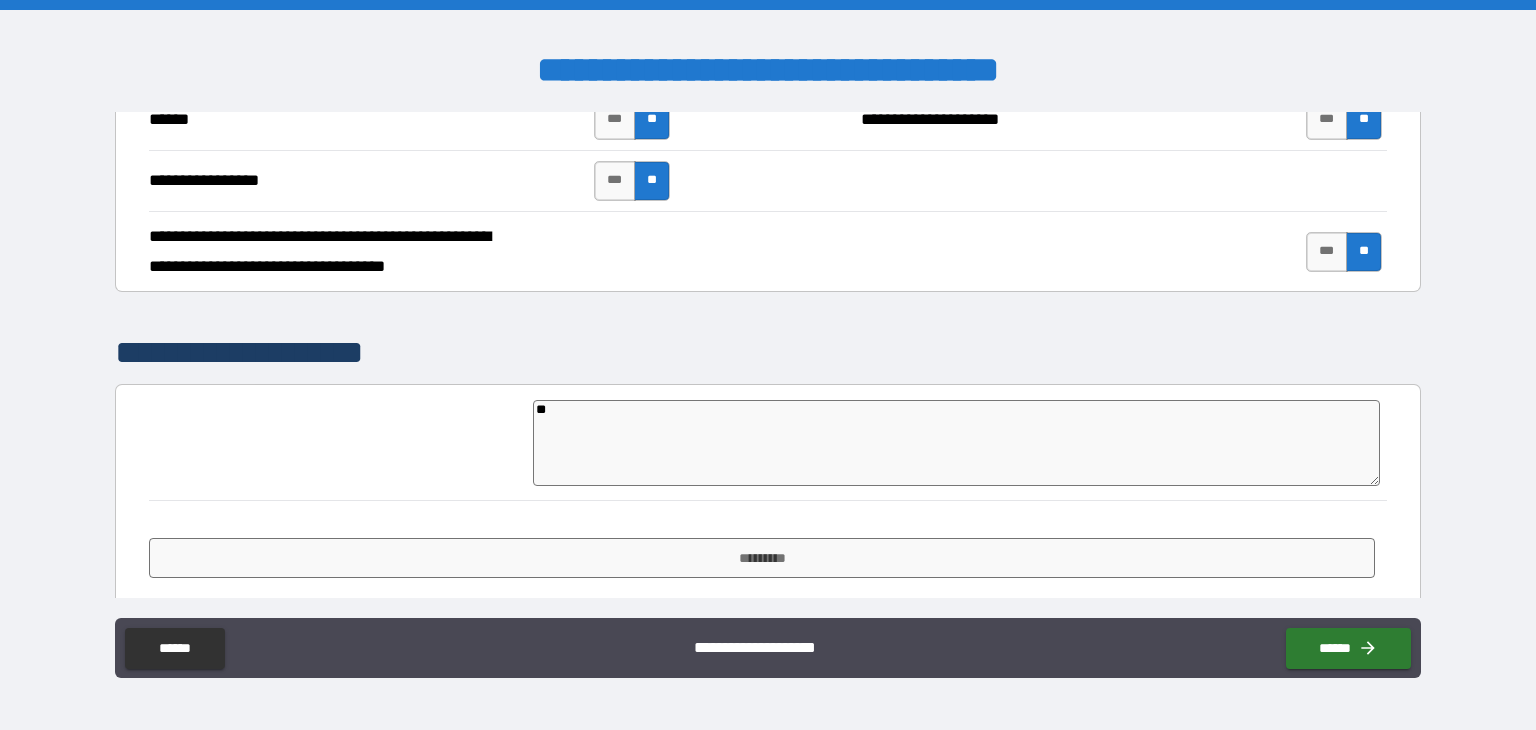 type on "*" 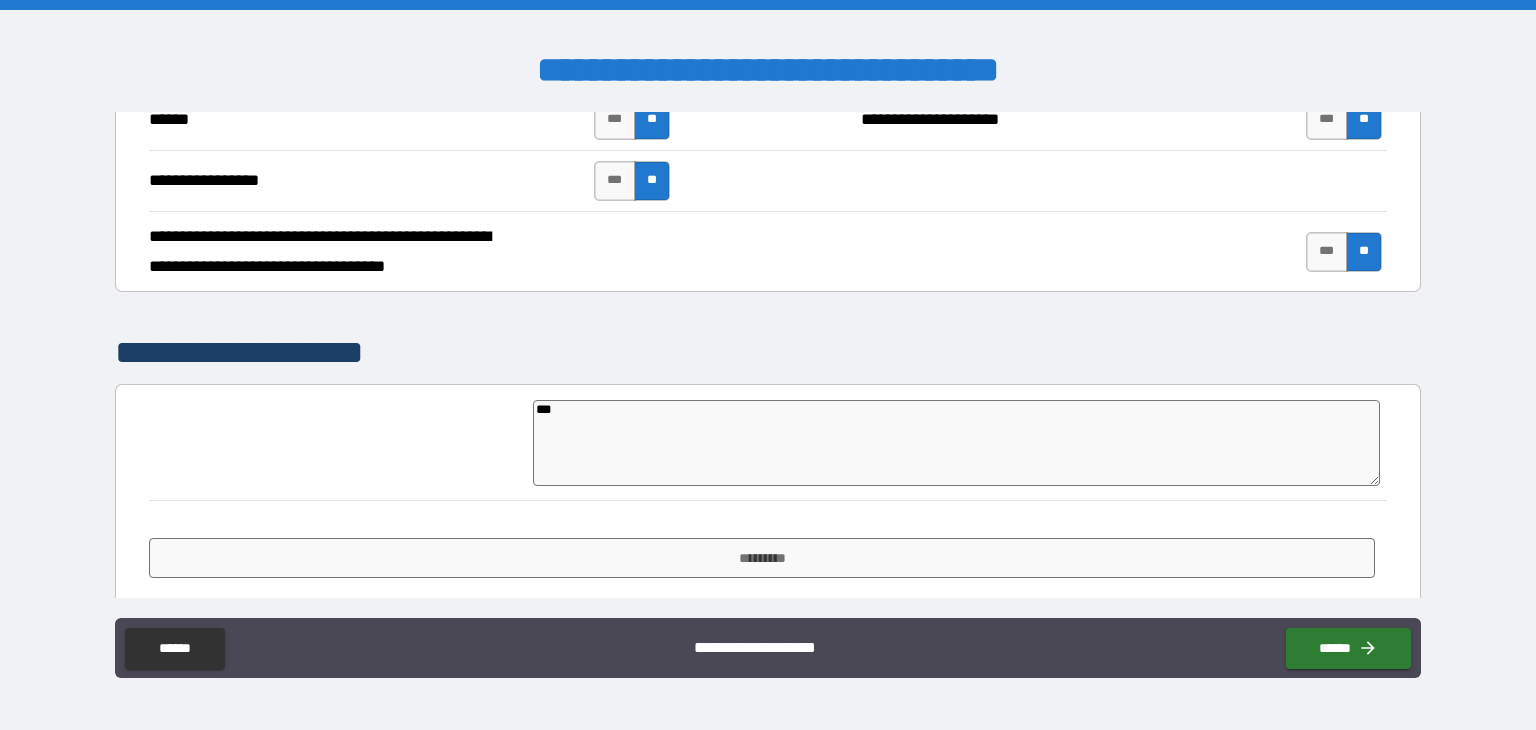 type on "****" 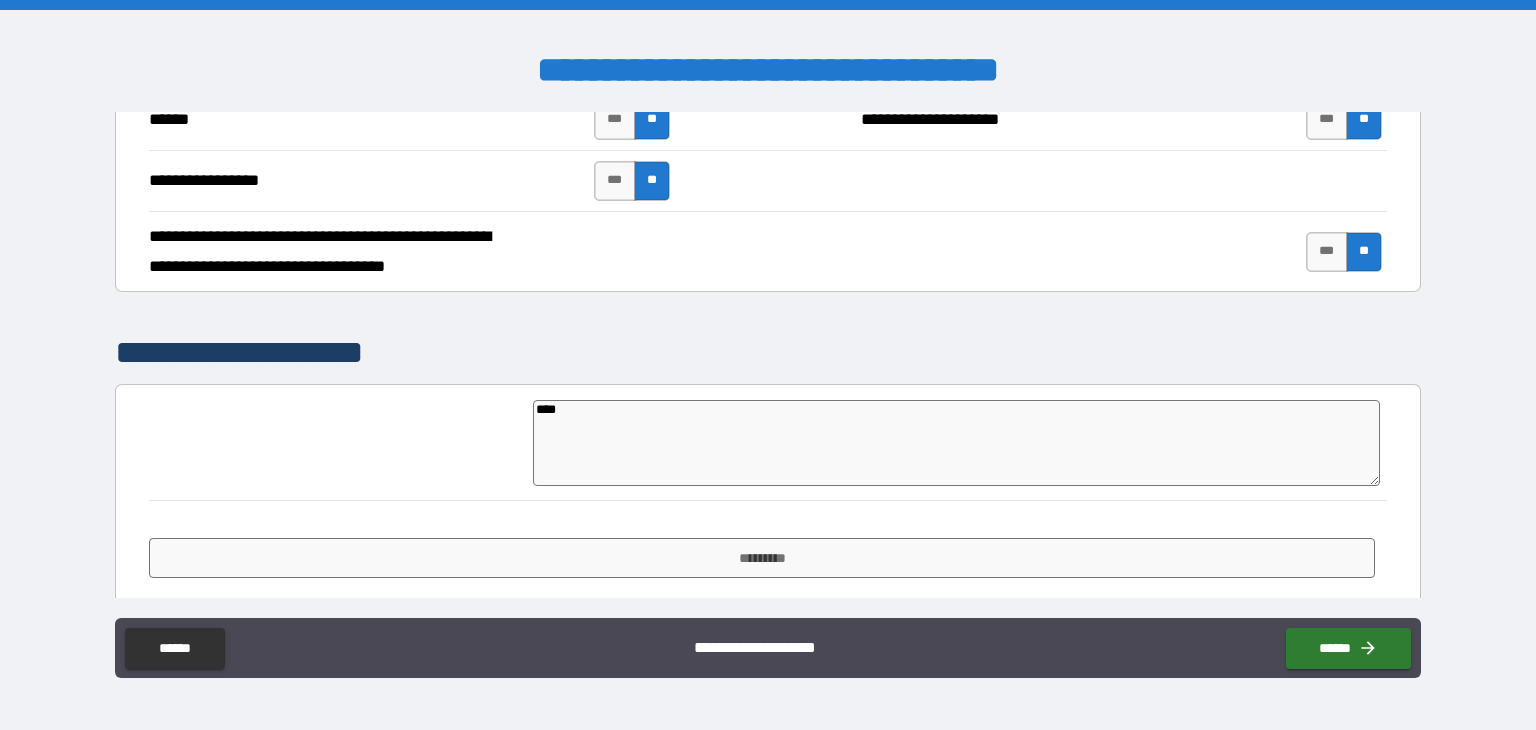type on "*" 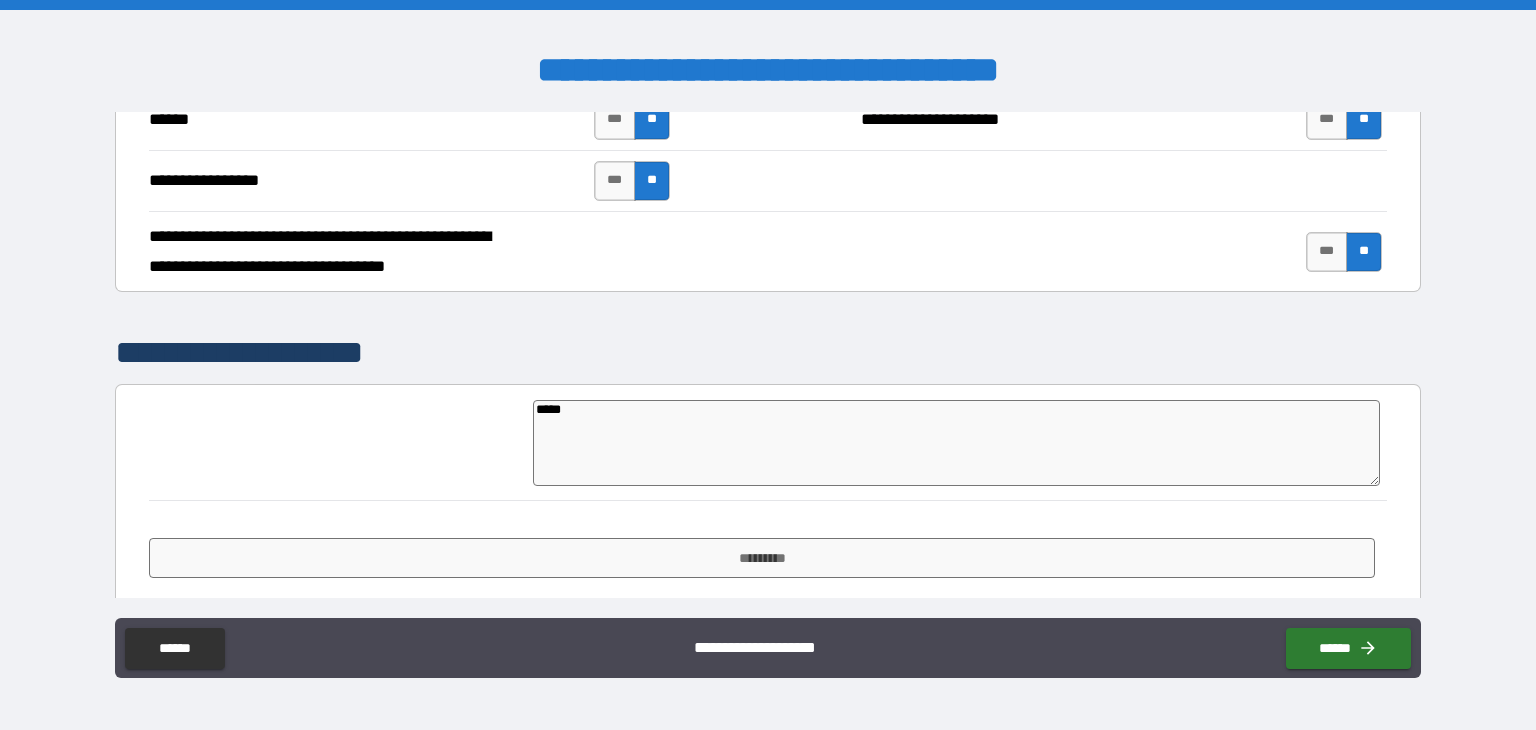 type on "*" 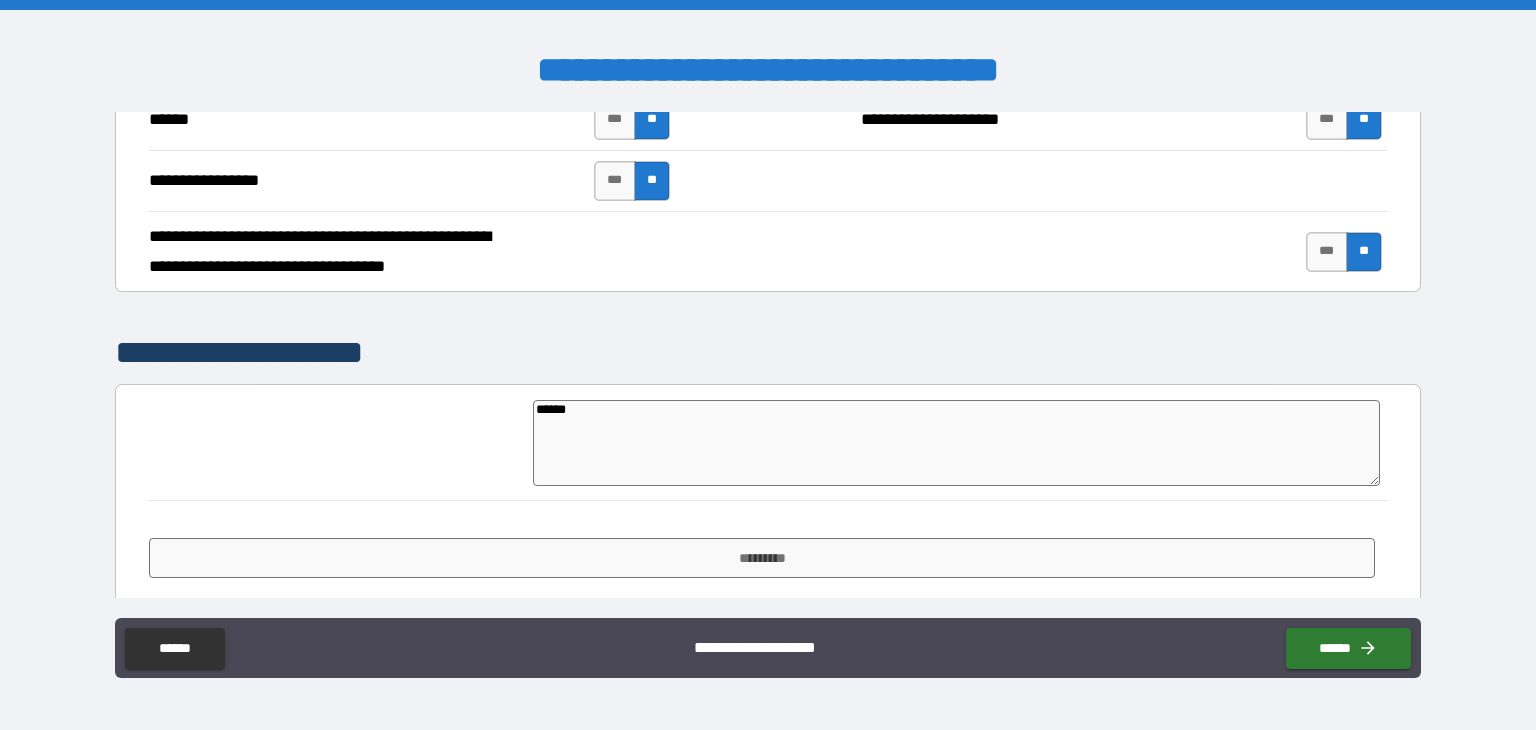 type on "******" 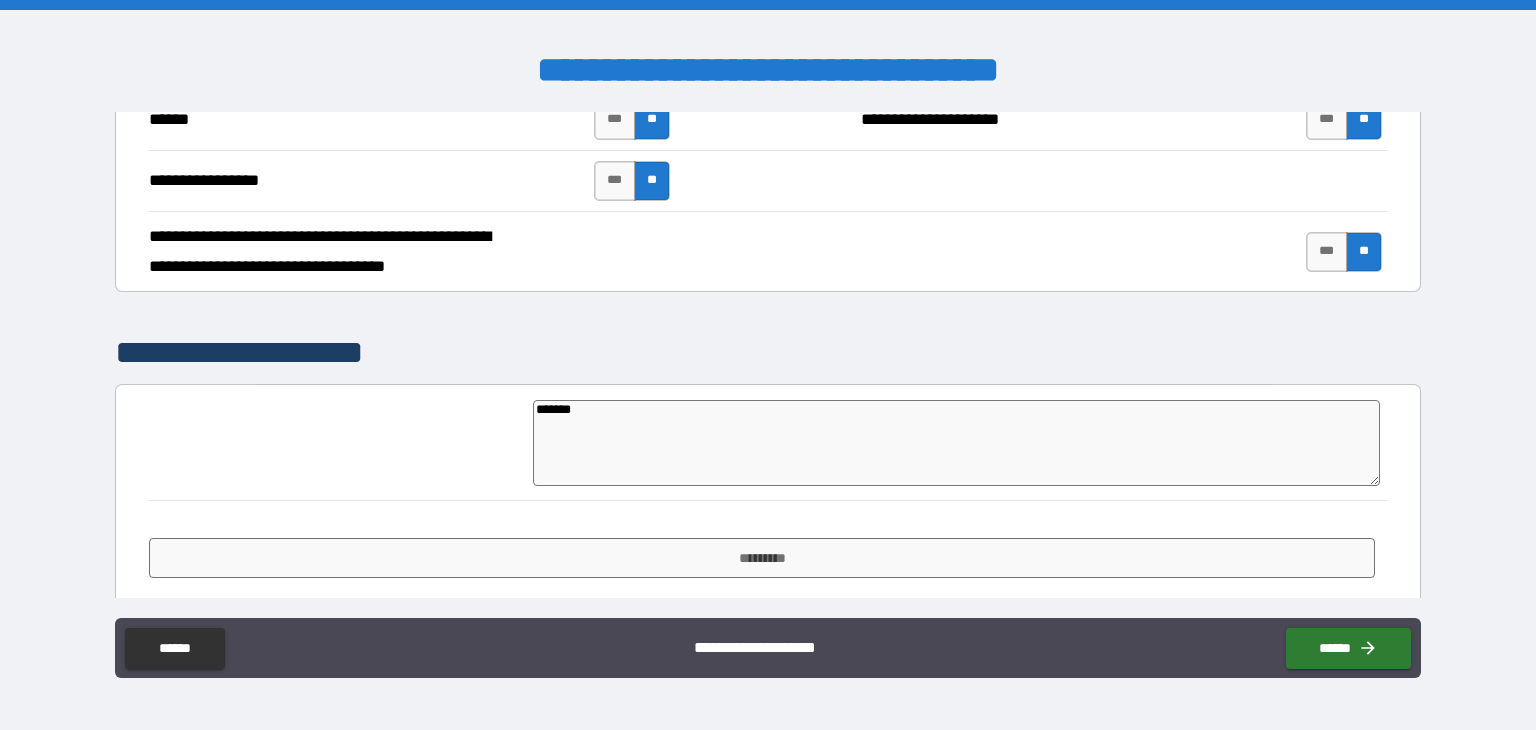 type on "*" 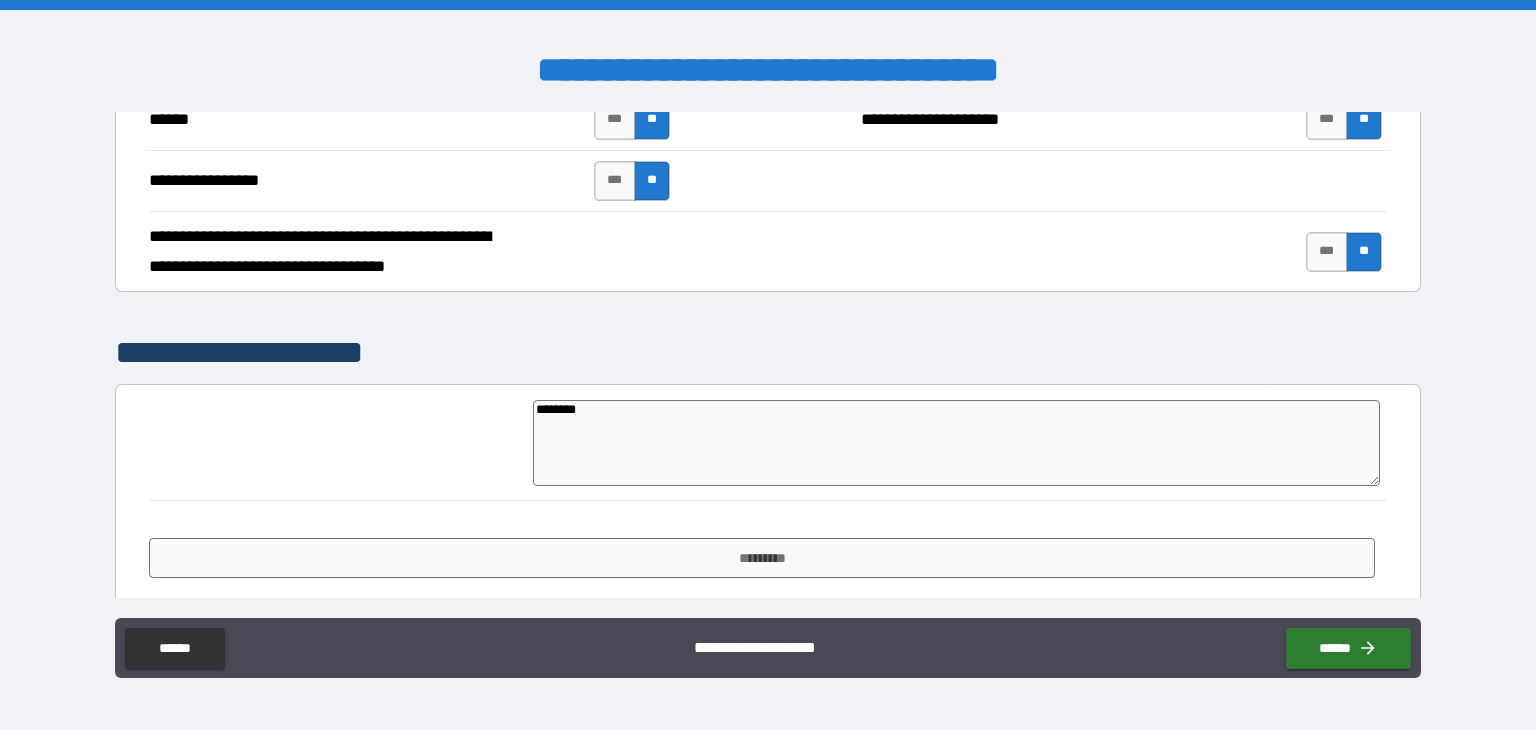 type on "*********" 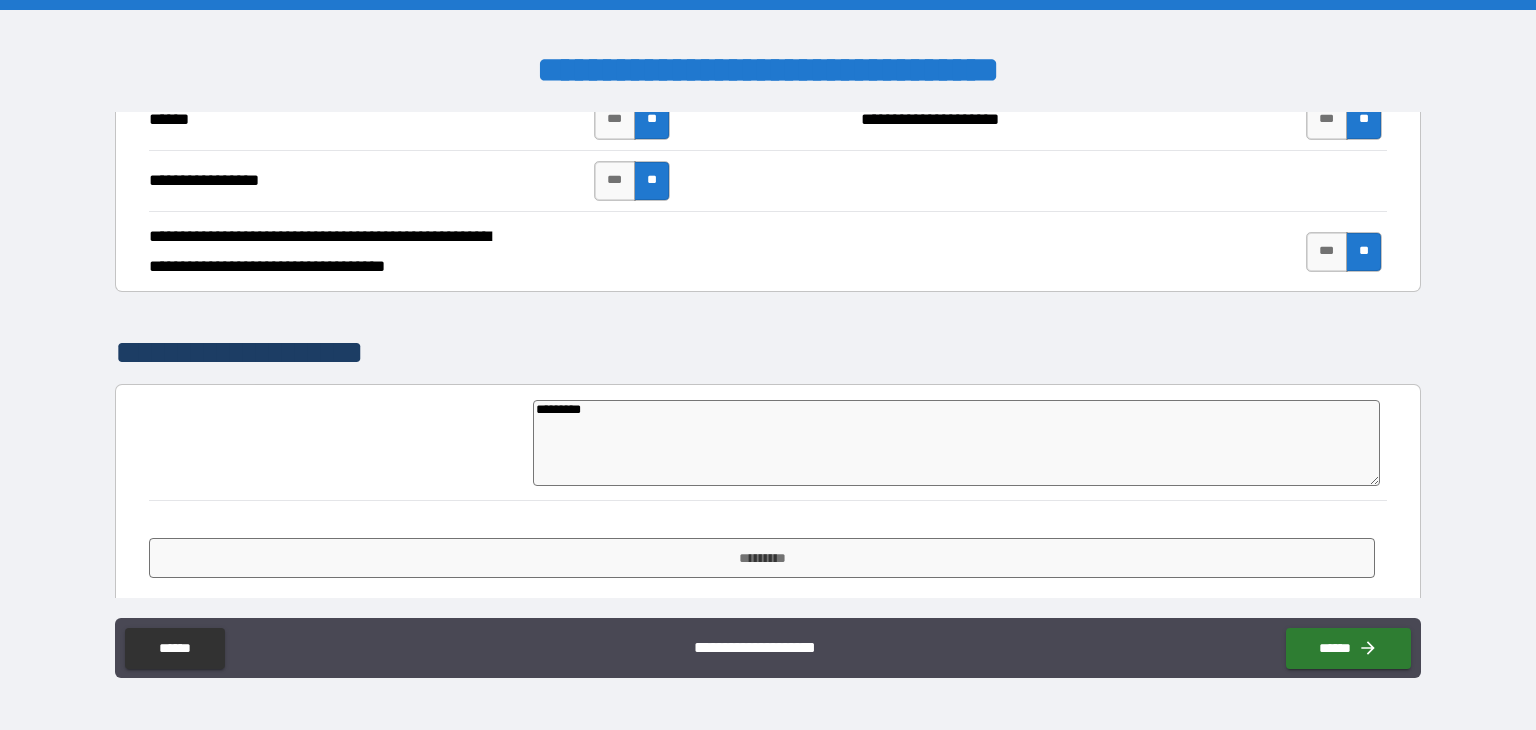 type on "**********" 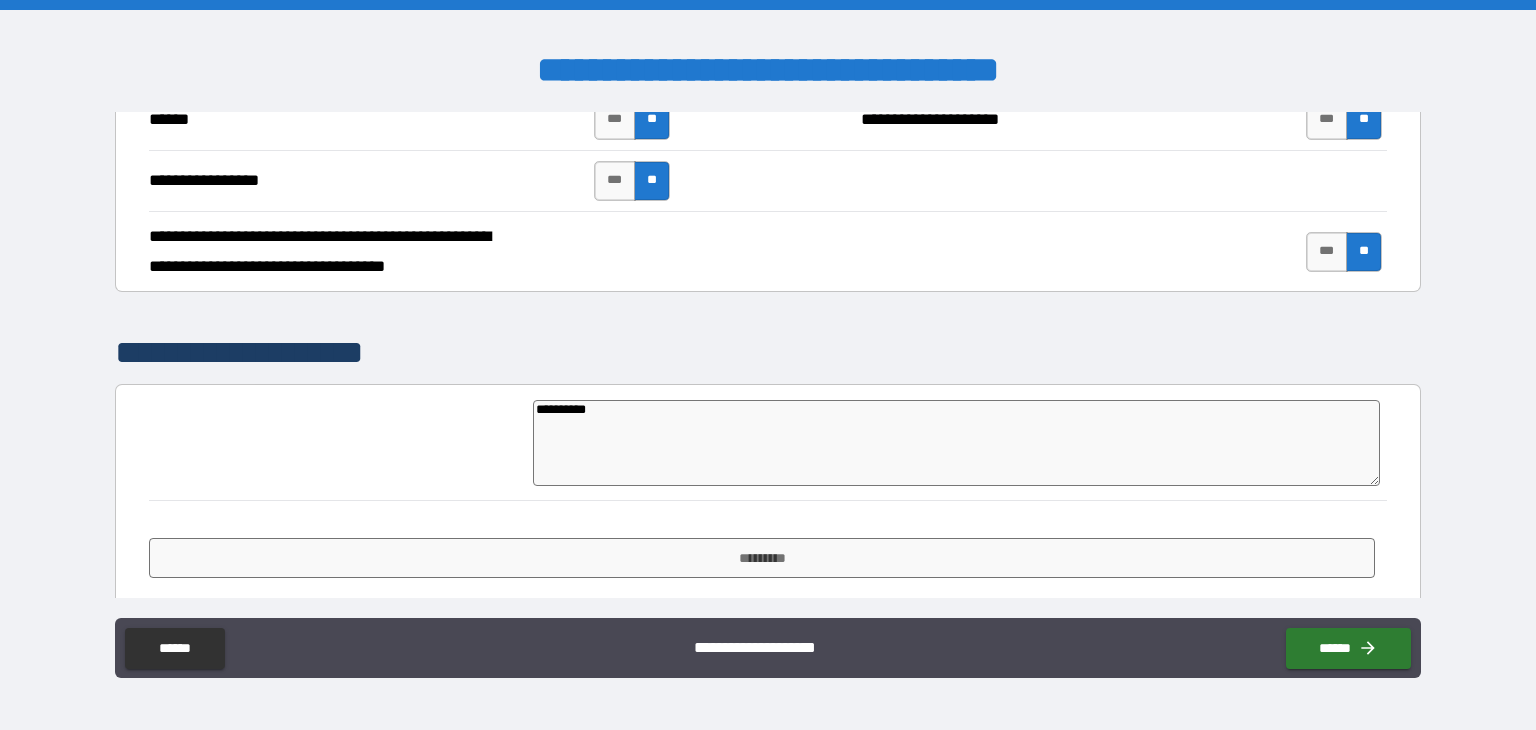 type on "**********" 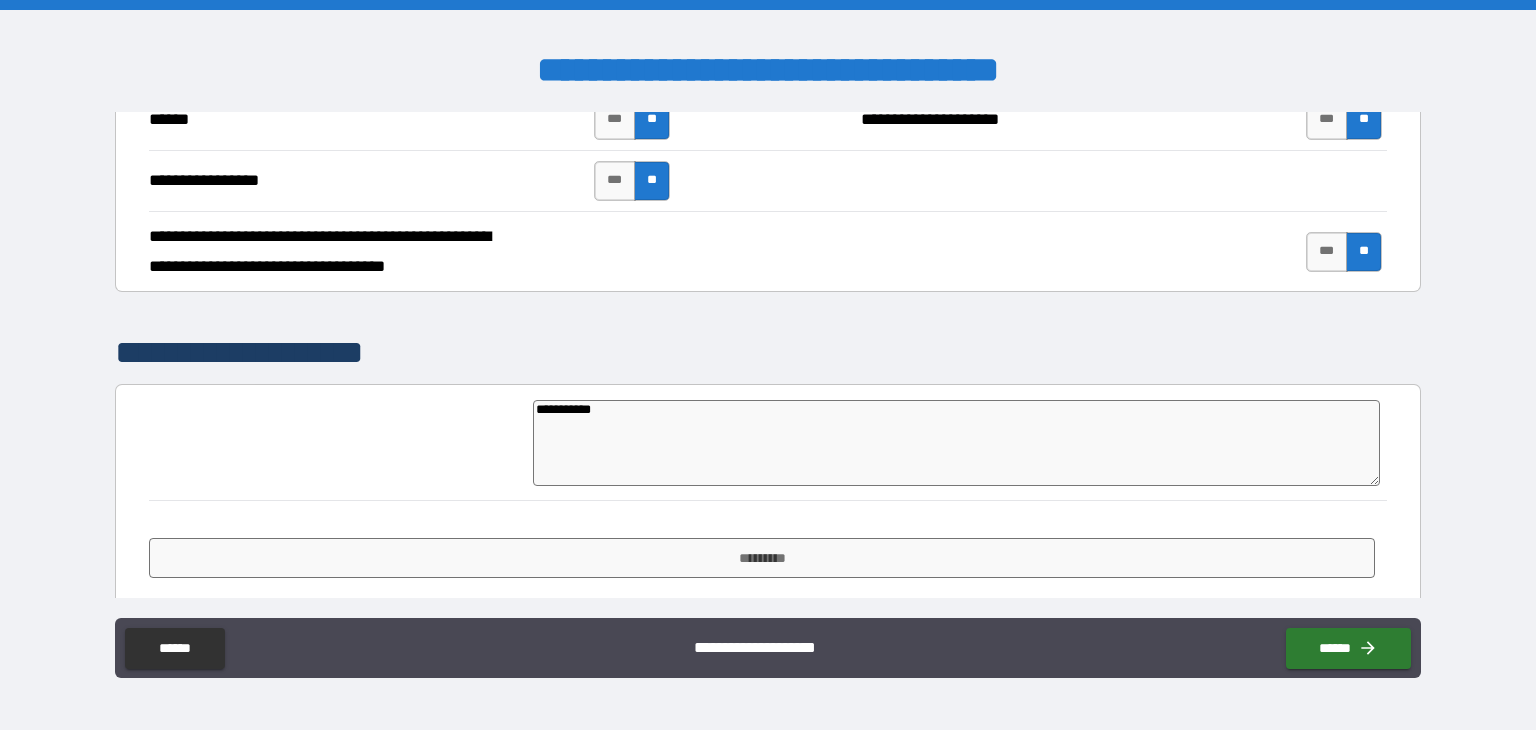 type on "**********" 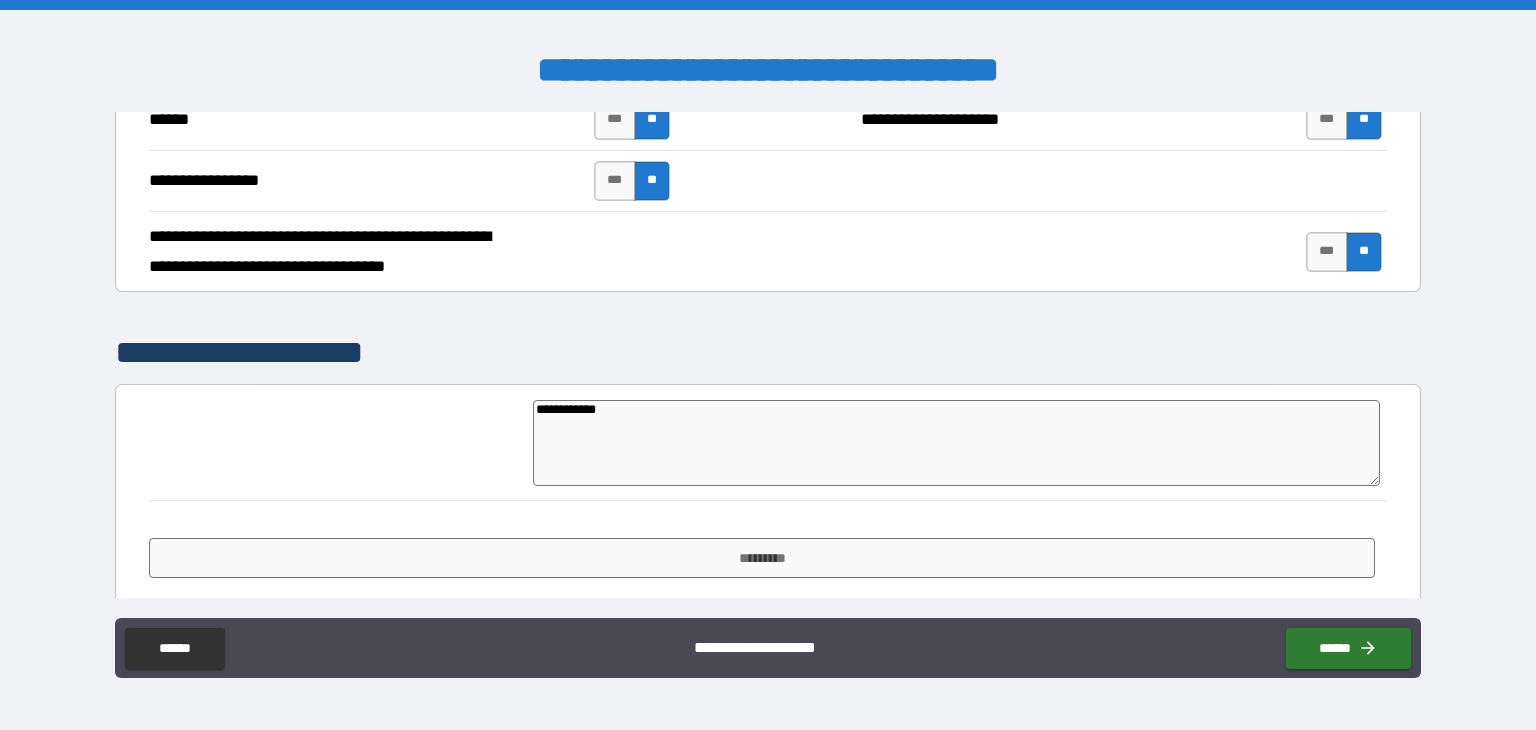 type on "*" 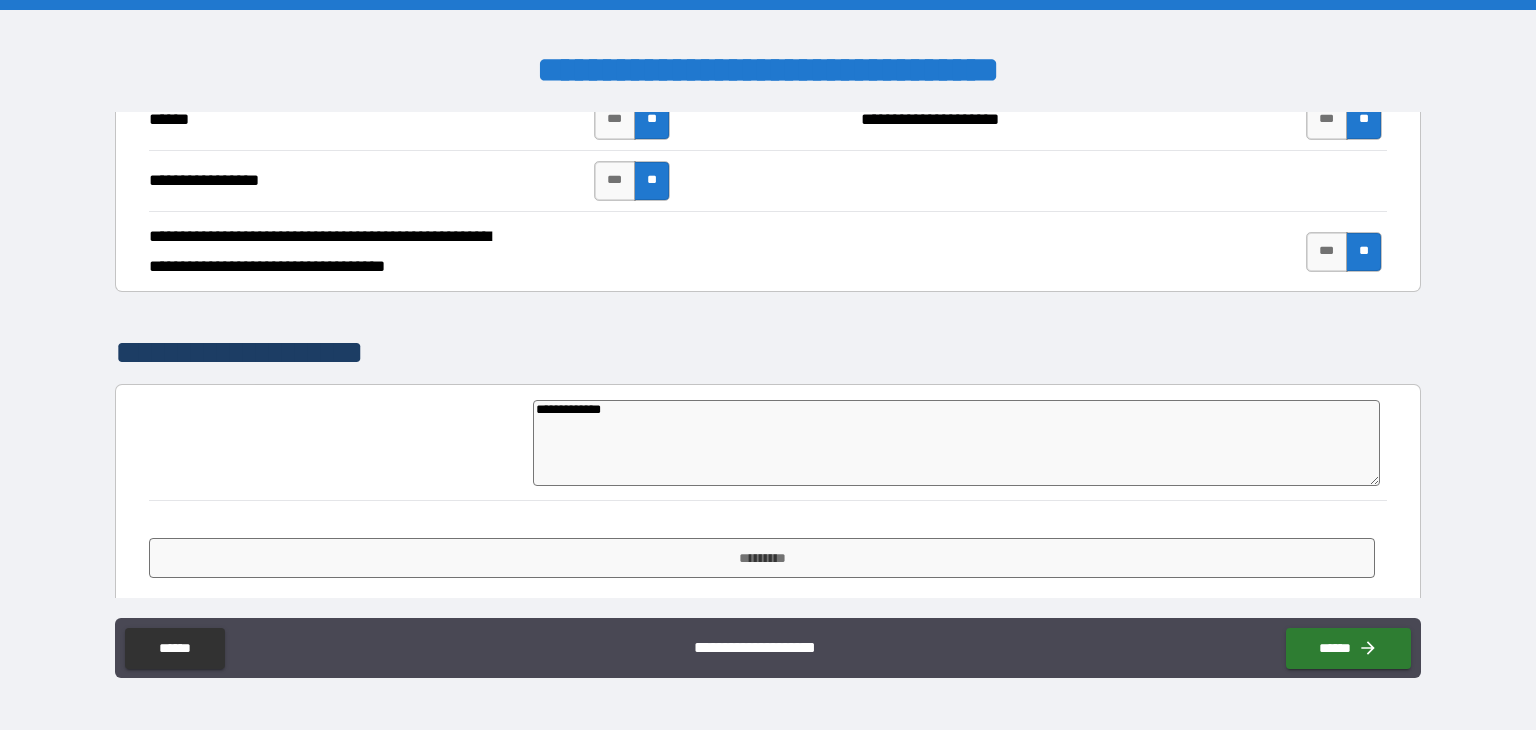 type on "*" 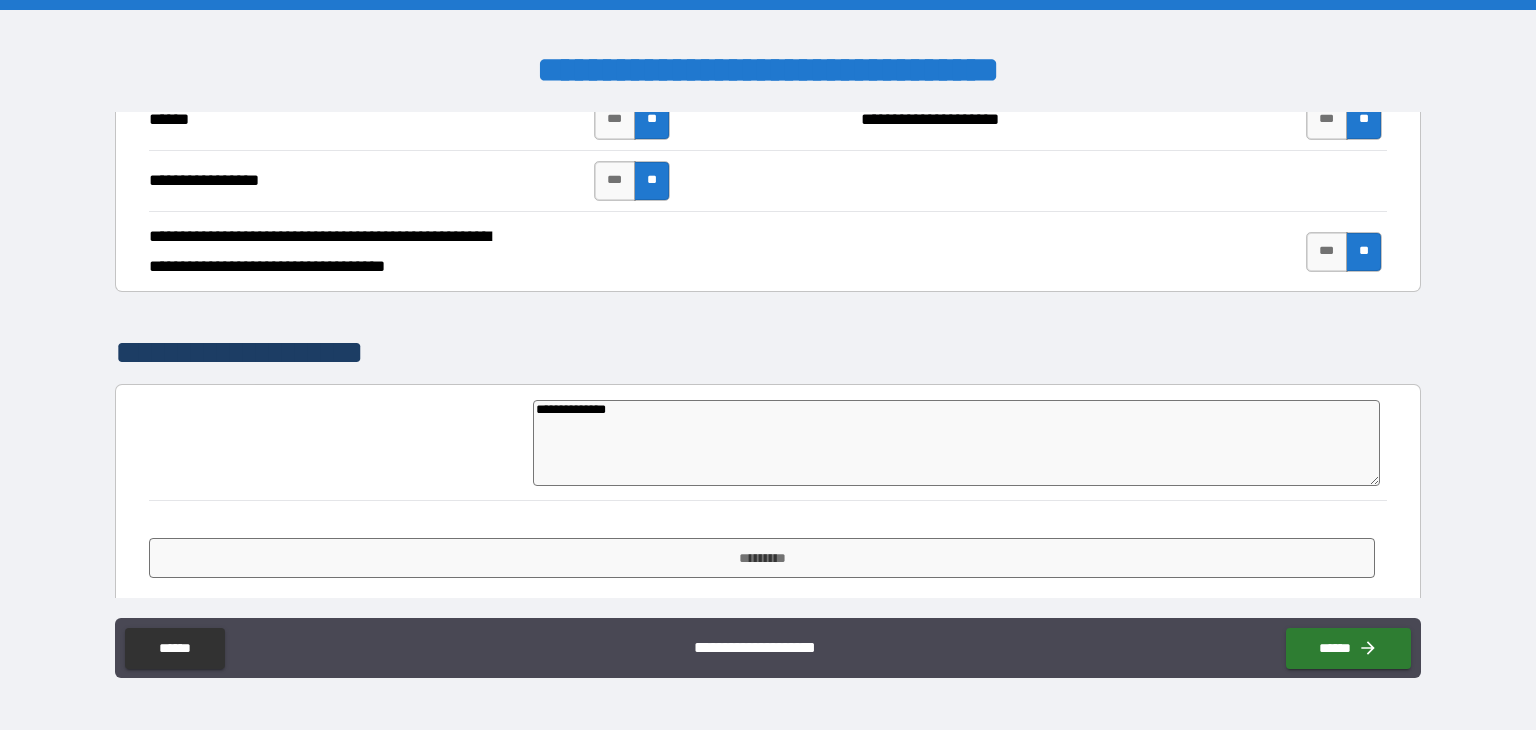 type on "**********" 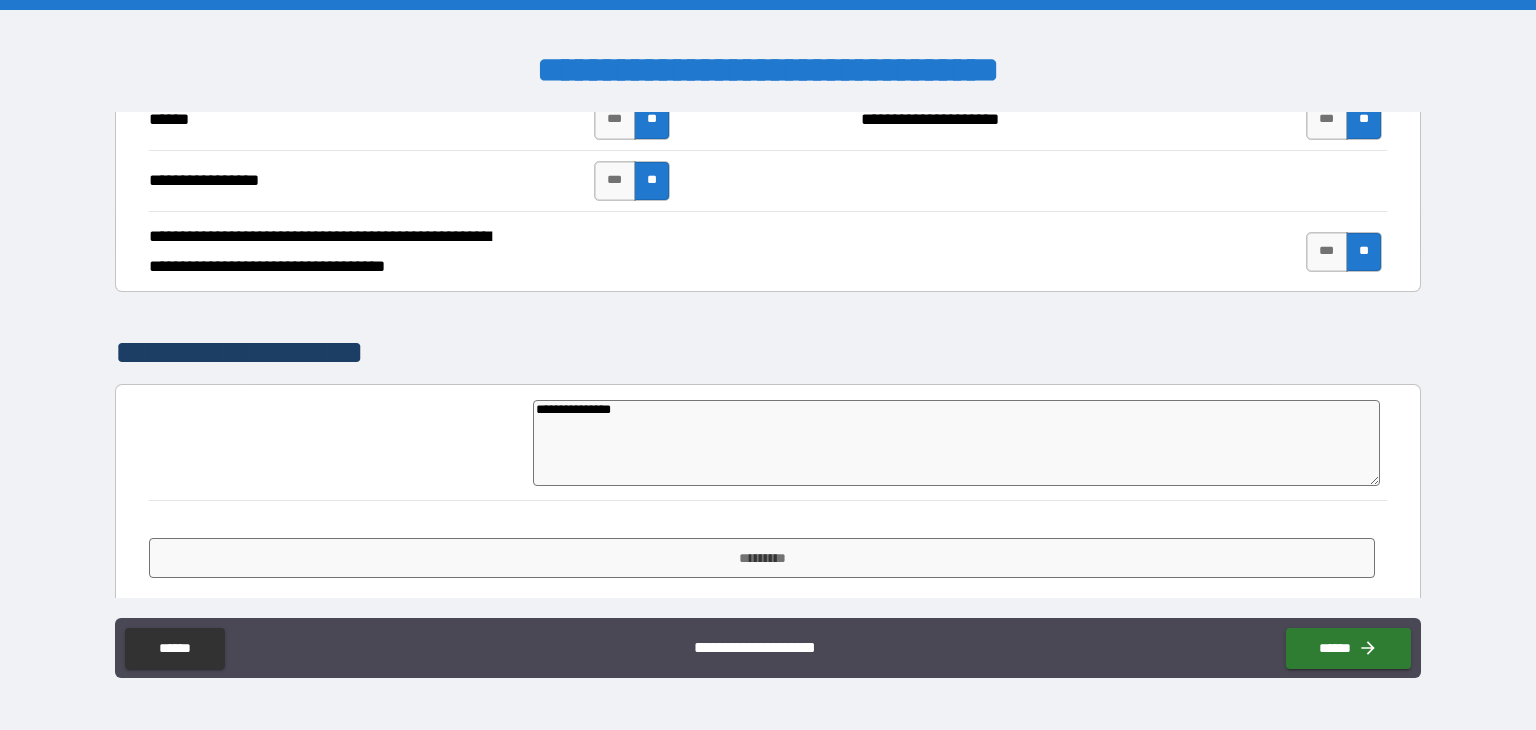 type on "*" 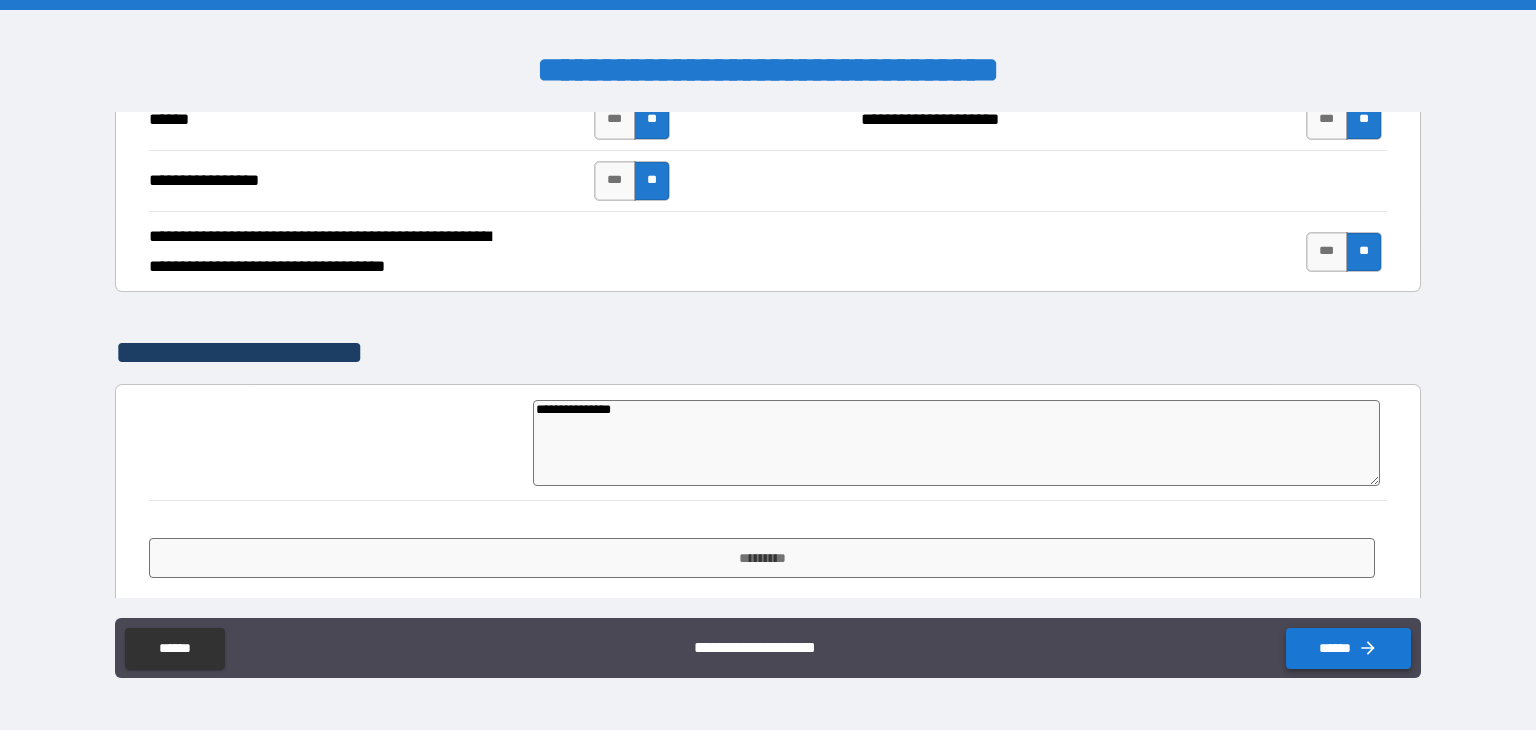 type on "**********" 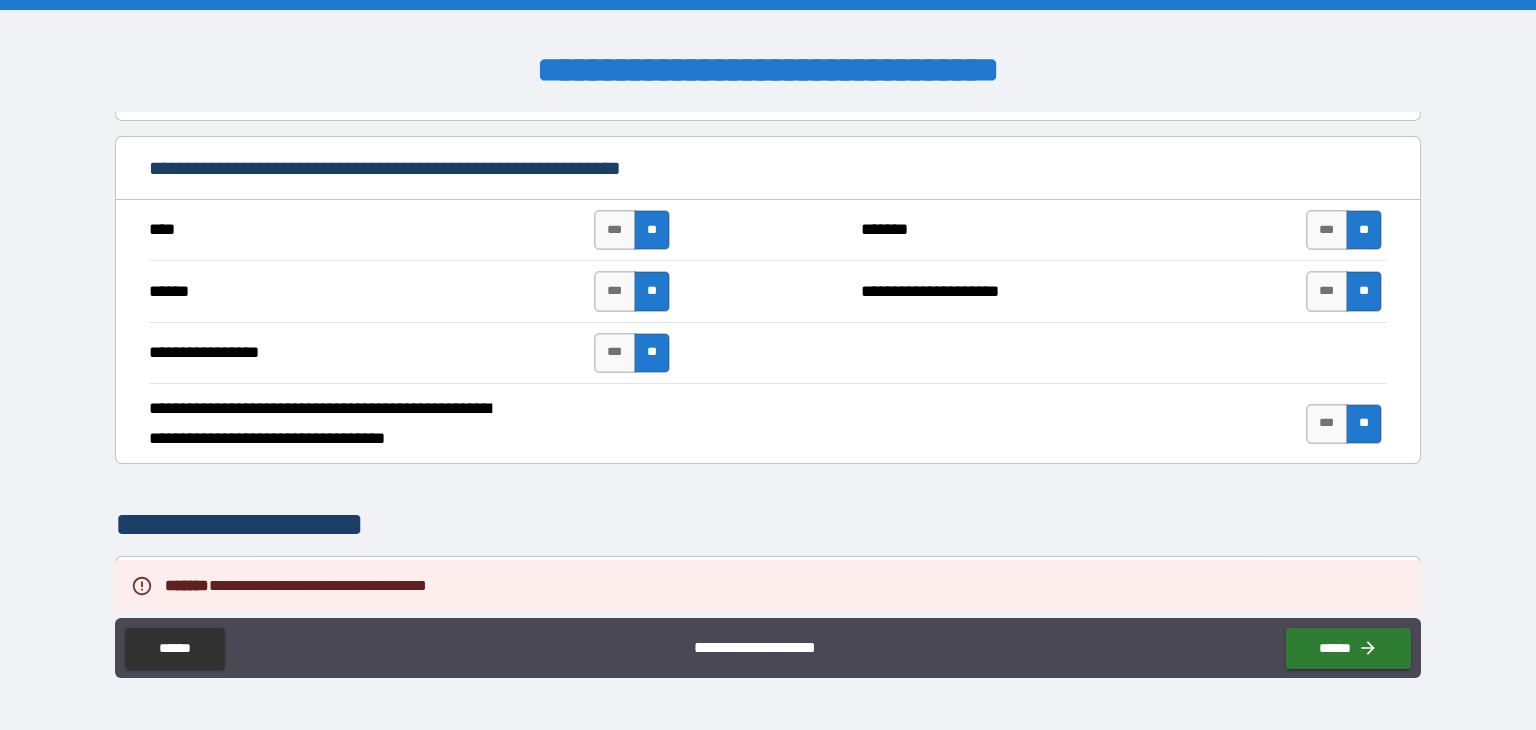scroll, scrollTop: 2788, scrollLeft: 0, axis: vertical 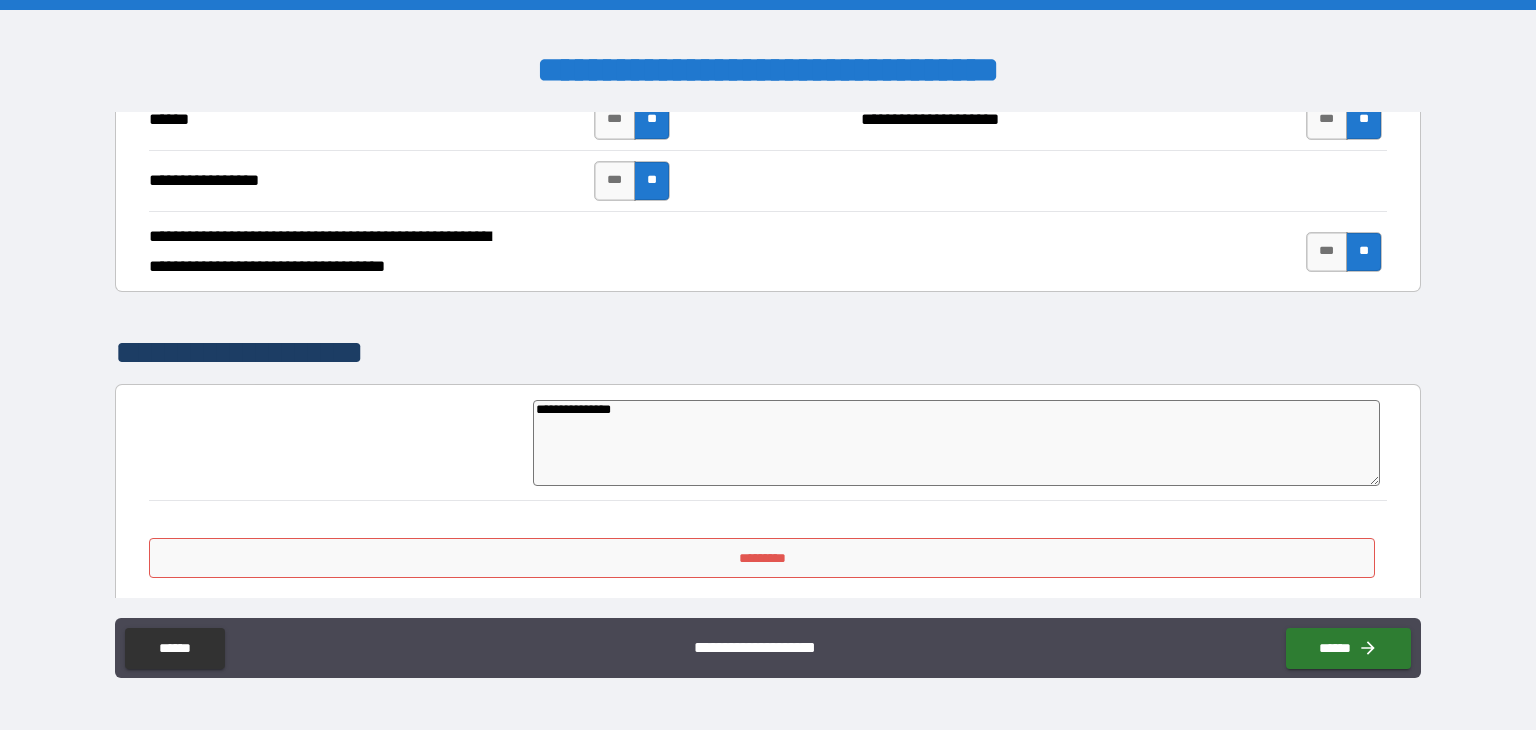 click on "*********" at bounding box center (762, 558) 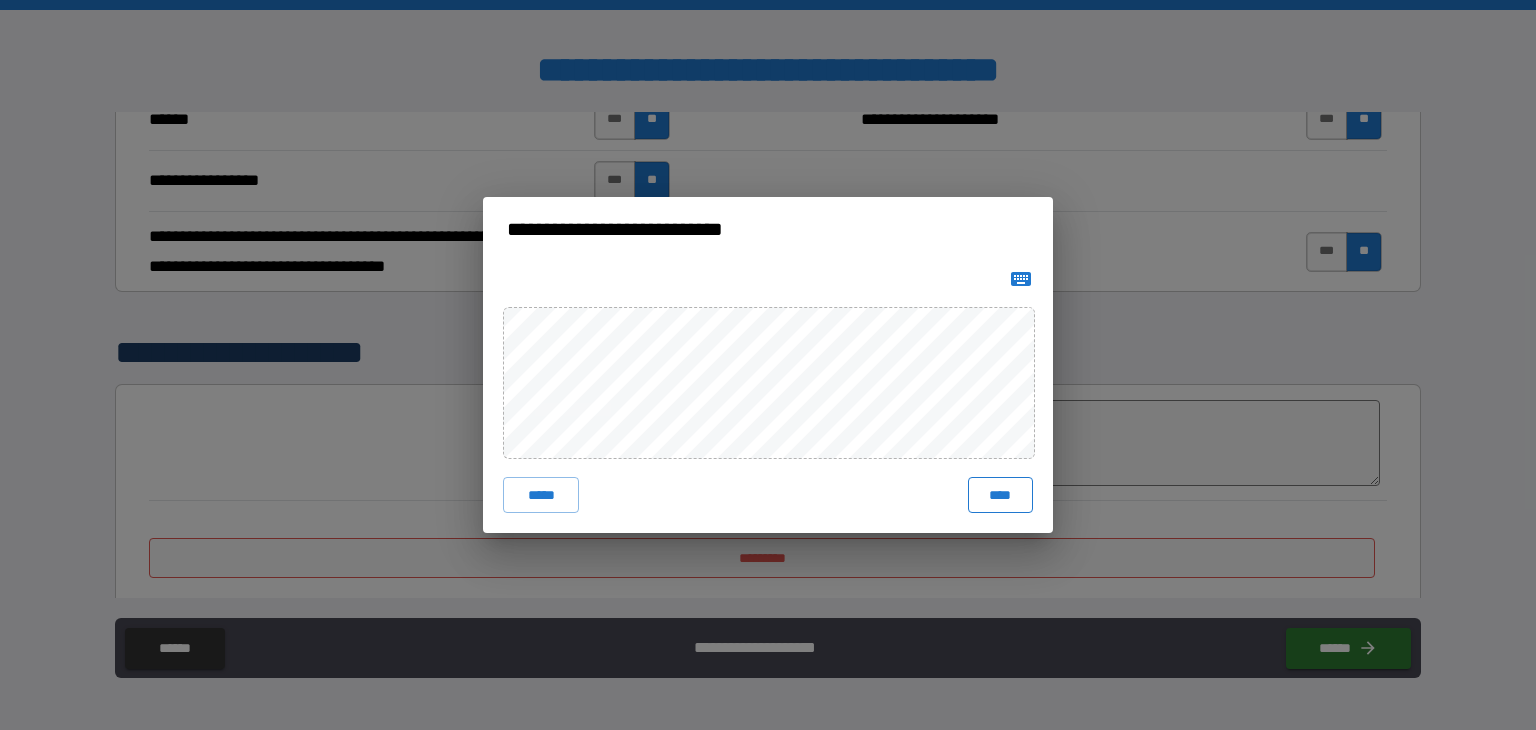 click on "****" at bounding box center [1000, 495] 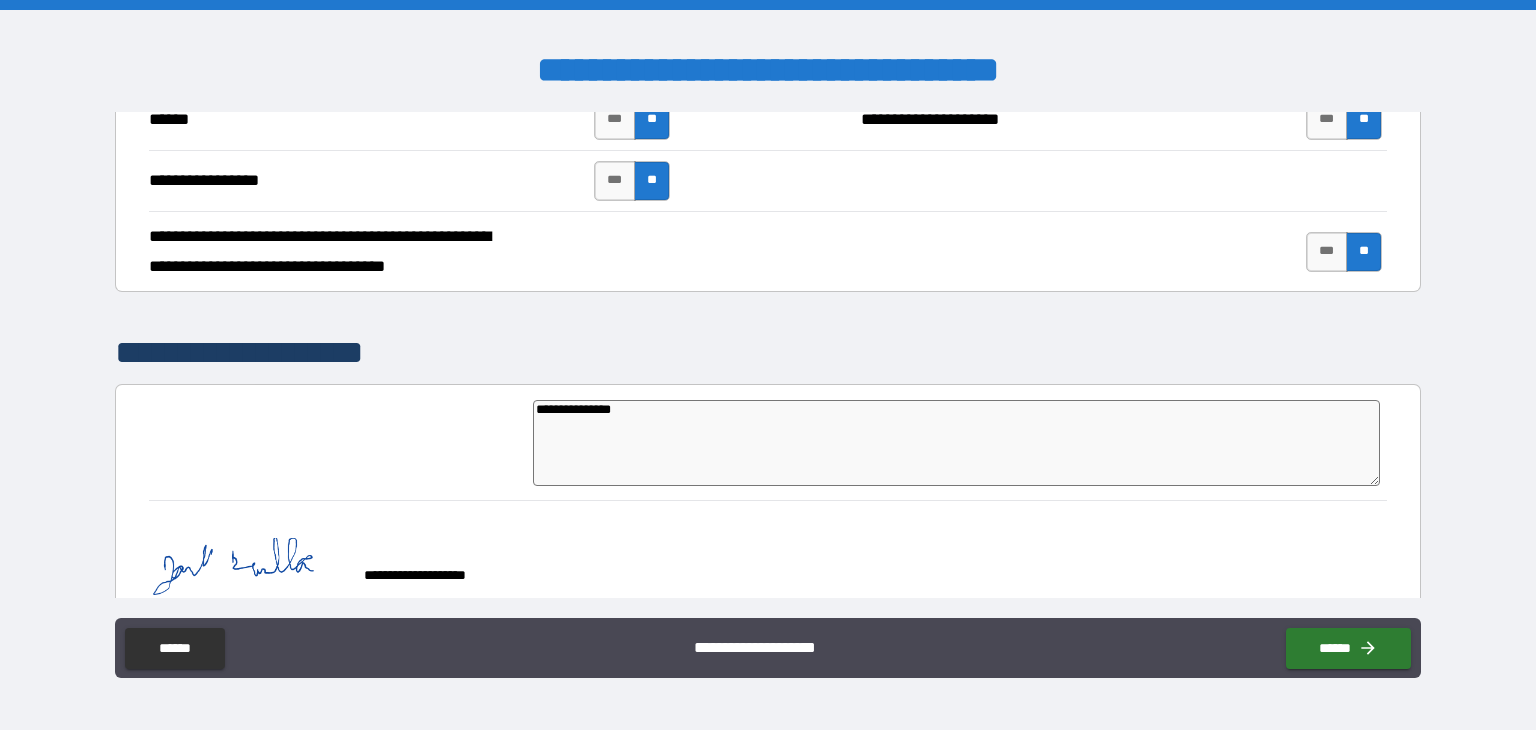 type on "*" 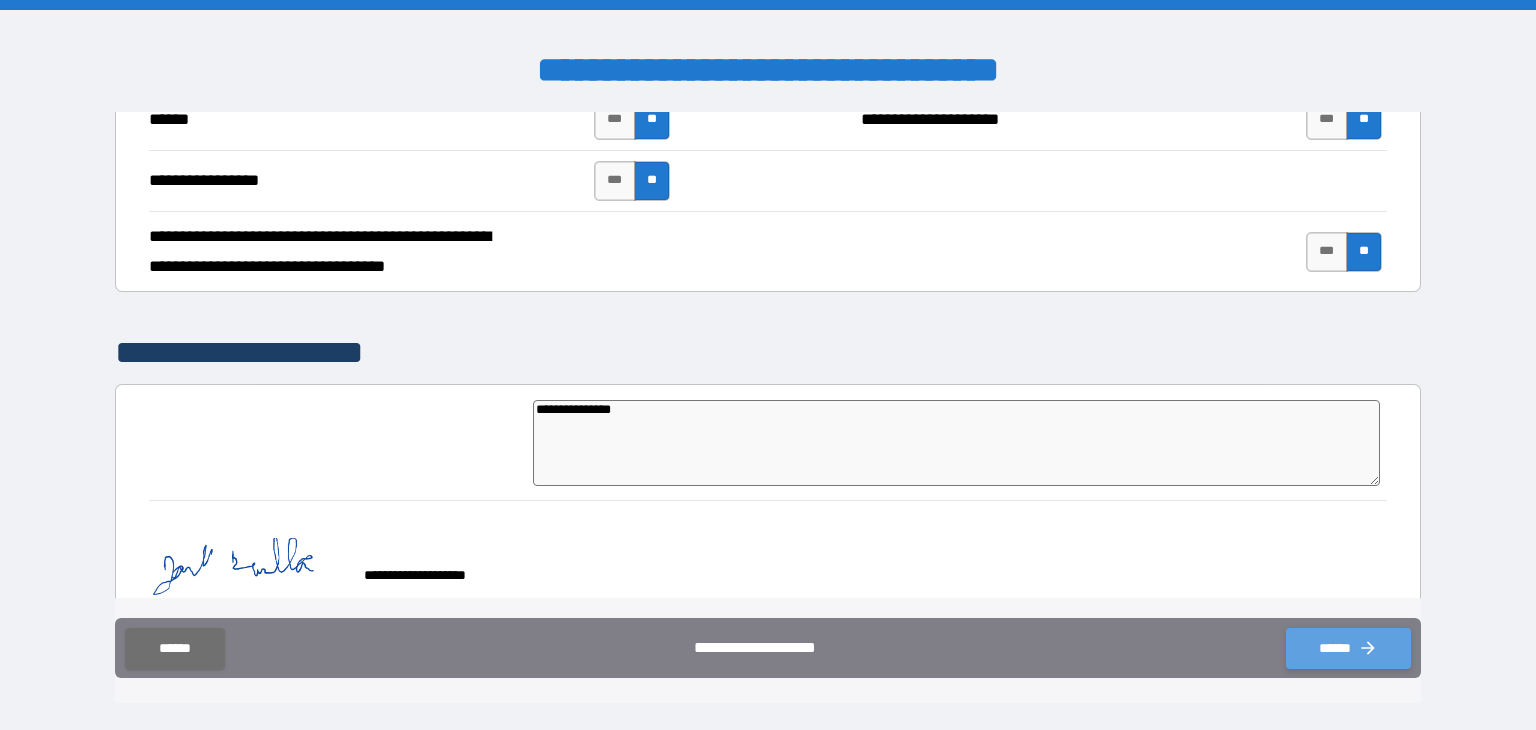 click on "******" at bounding box center (1348, 648) 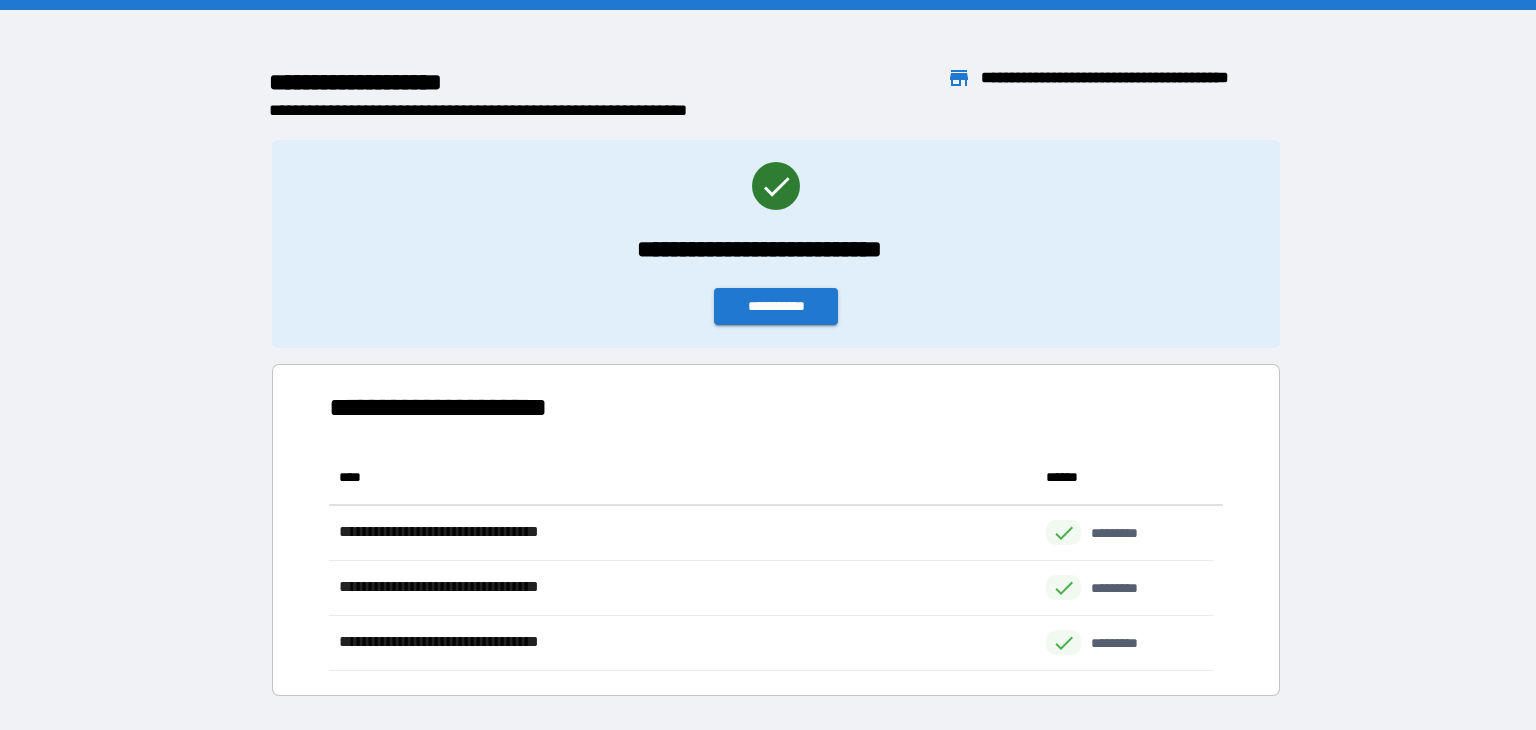scroll, scrollTop: 16, scrollLeft: 16, axis: both 